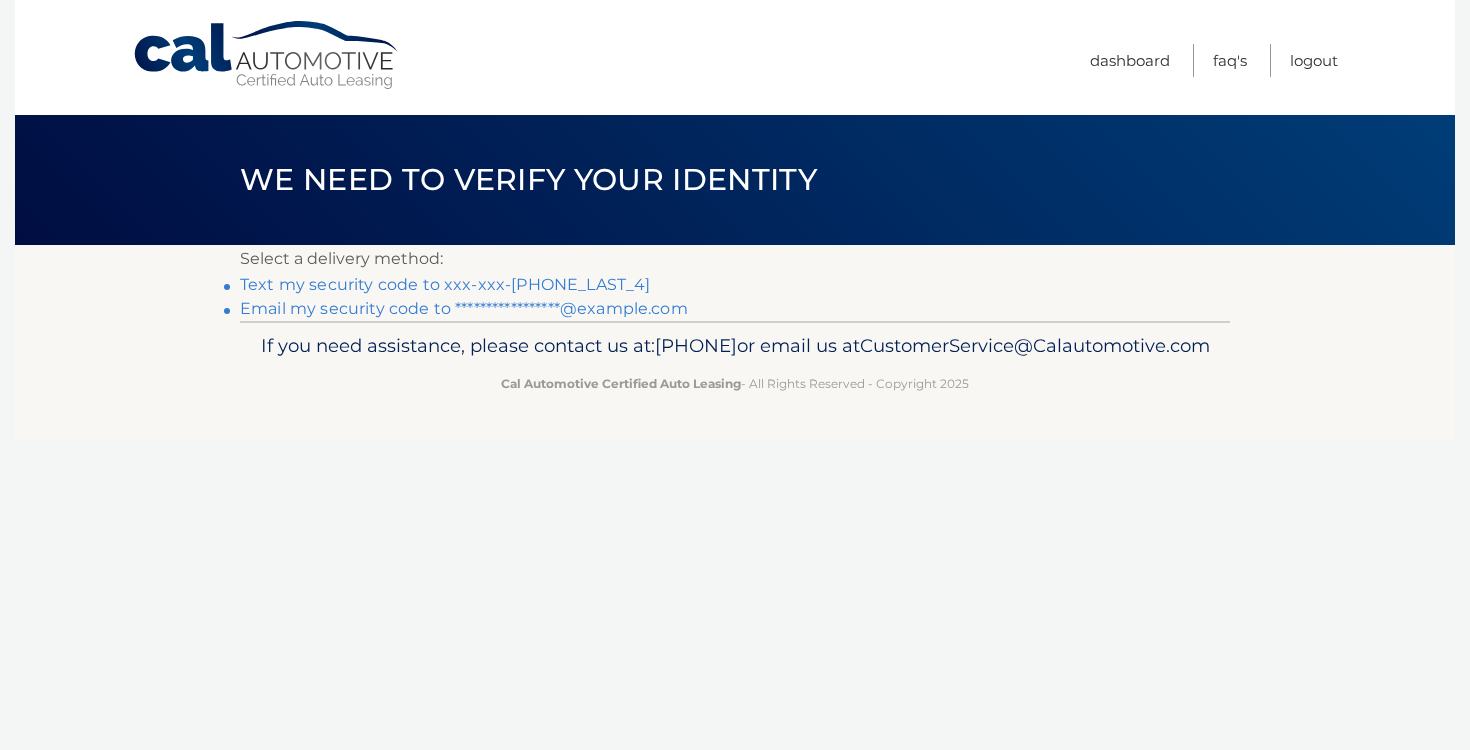 scroll, scrollTop: 0, scrollLeft: 0, axis: both 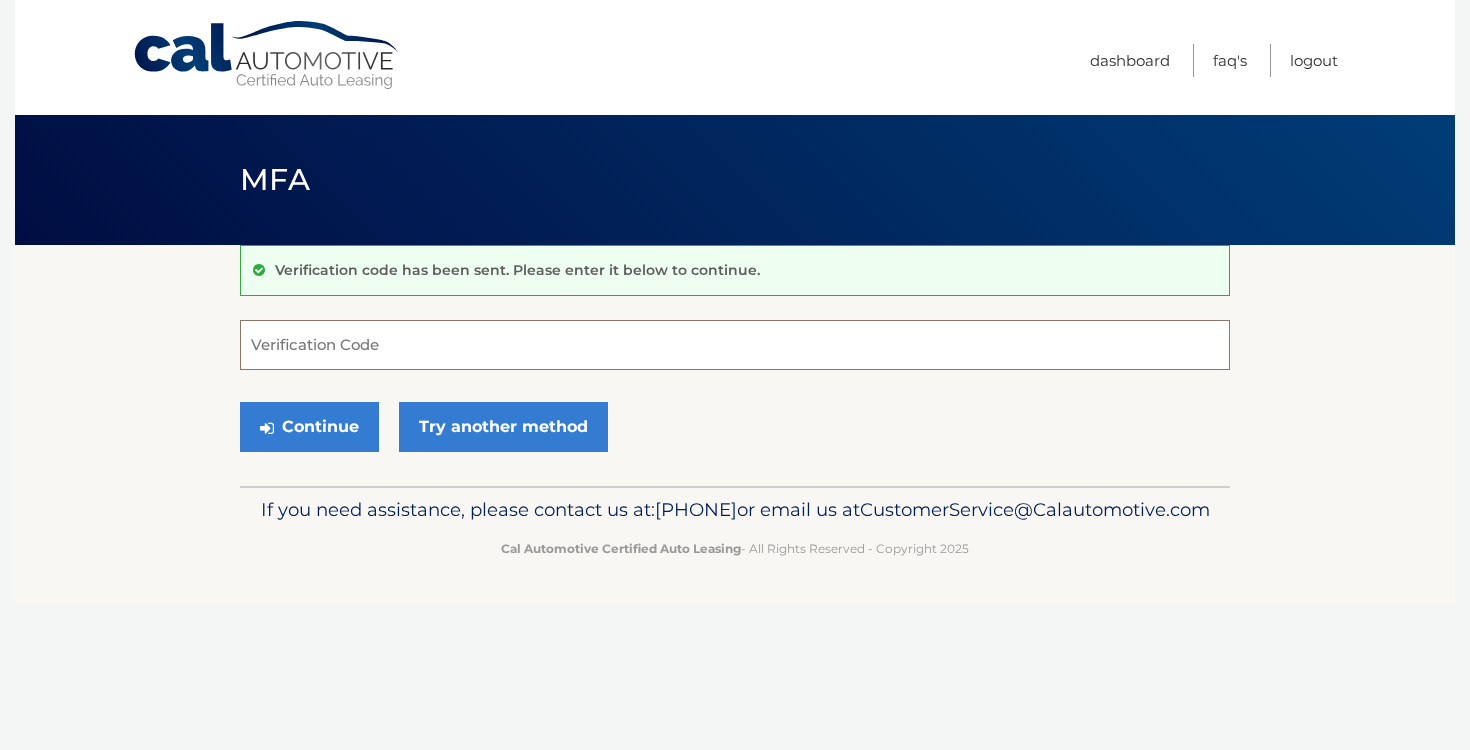 click on "Verification Code" at bounding box center (735, 345) 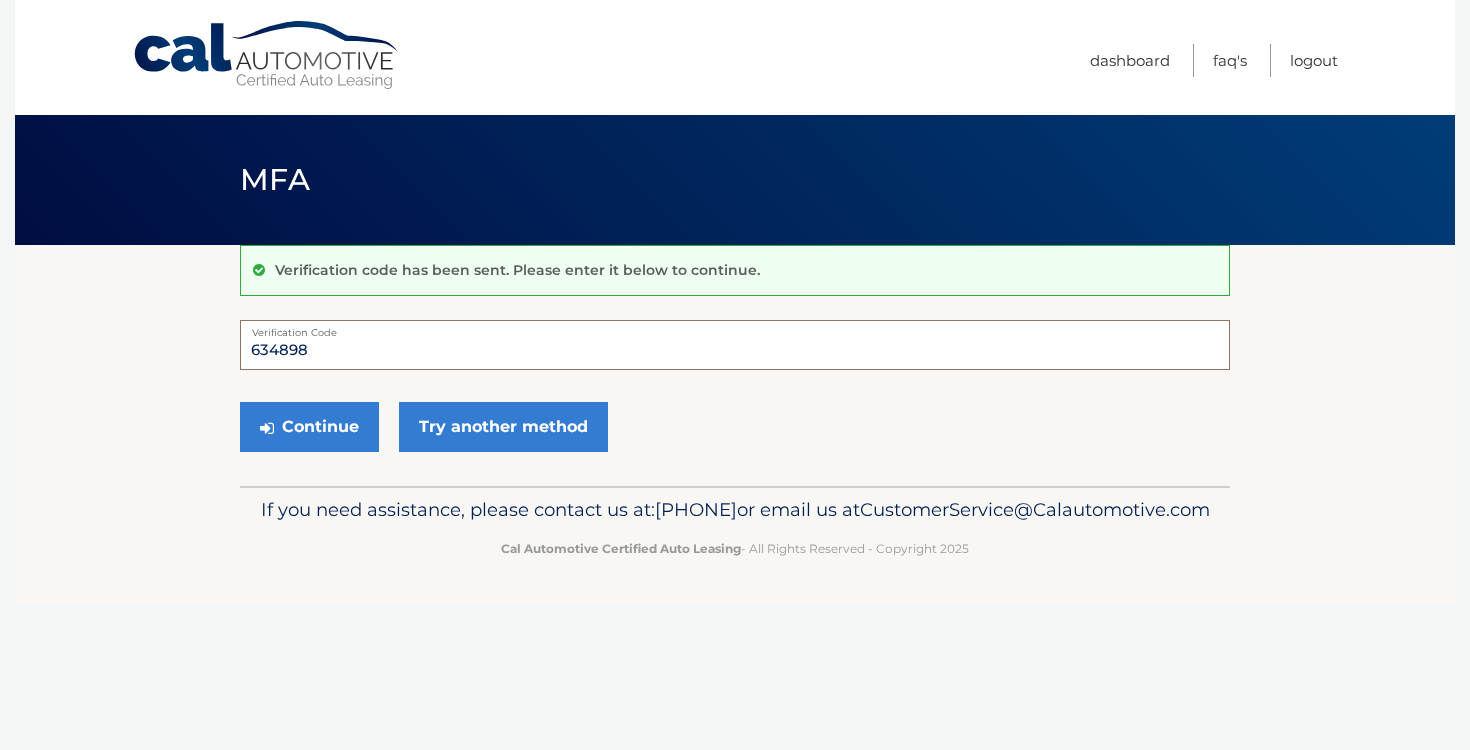 type on "634898" 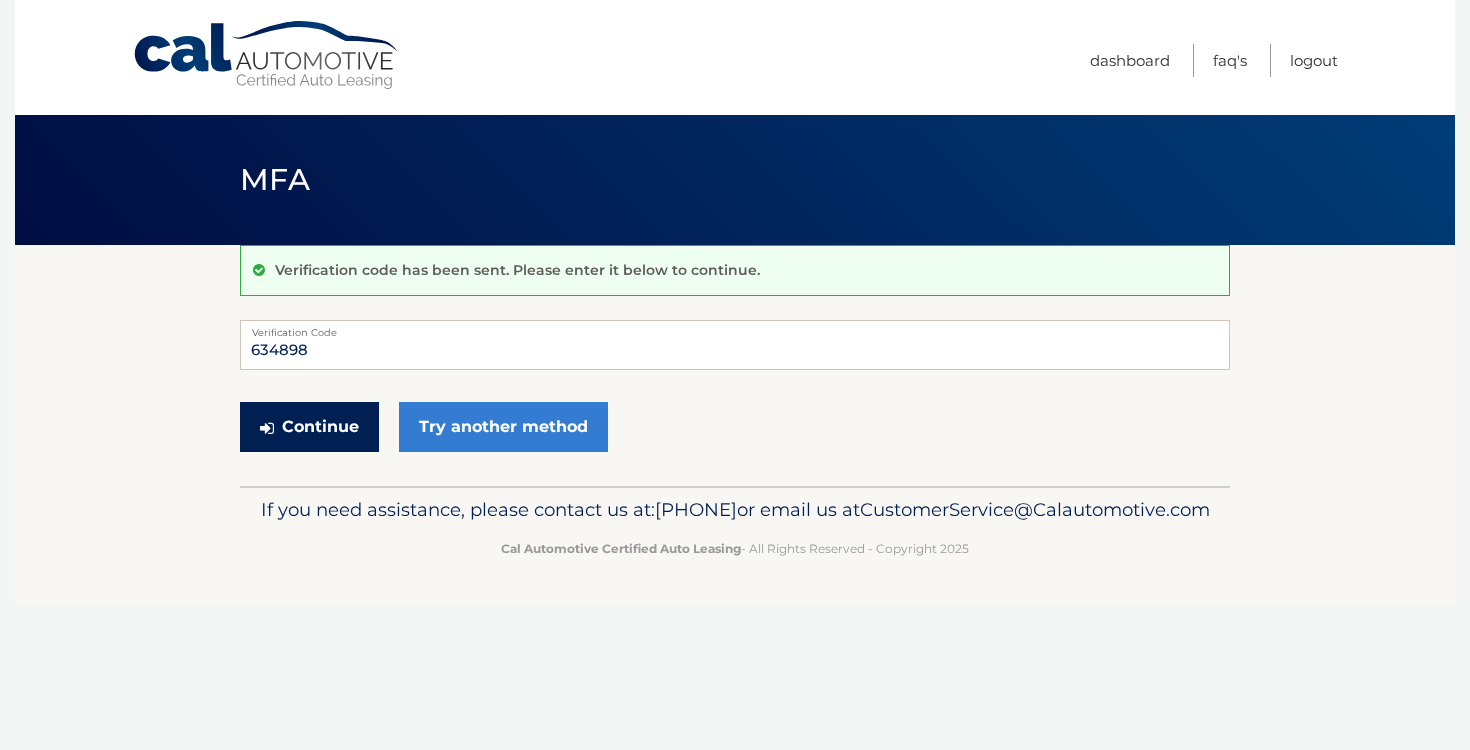 click on "Continue" at bounding box center [309, 427] 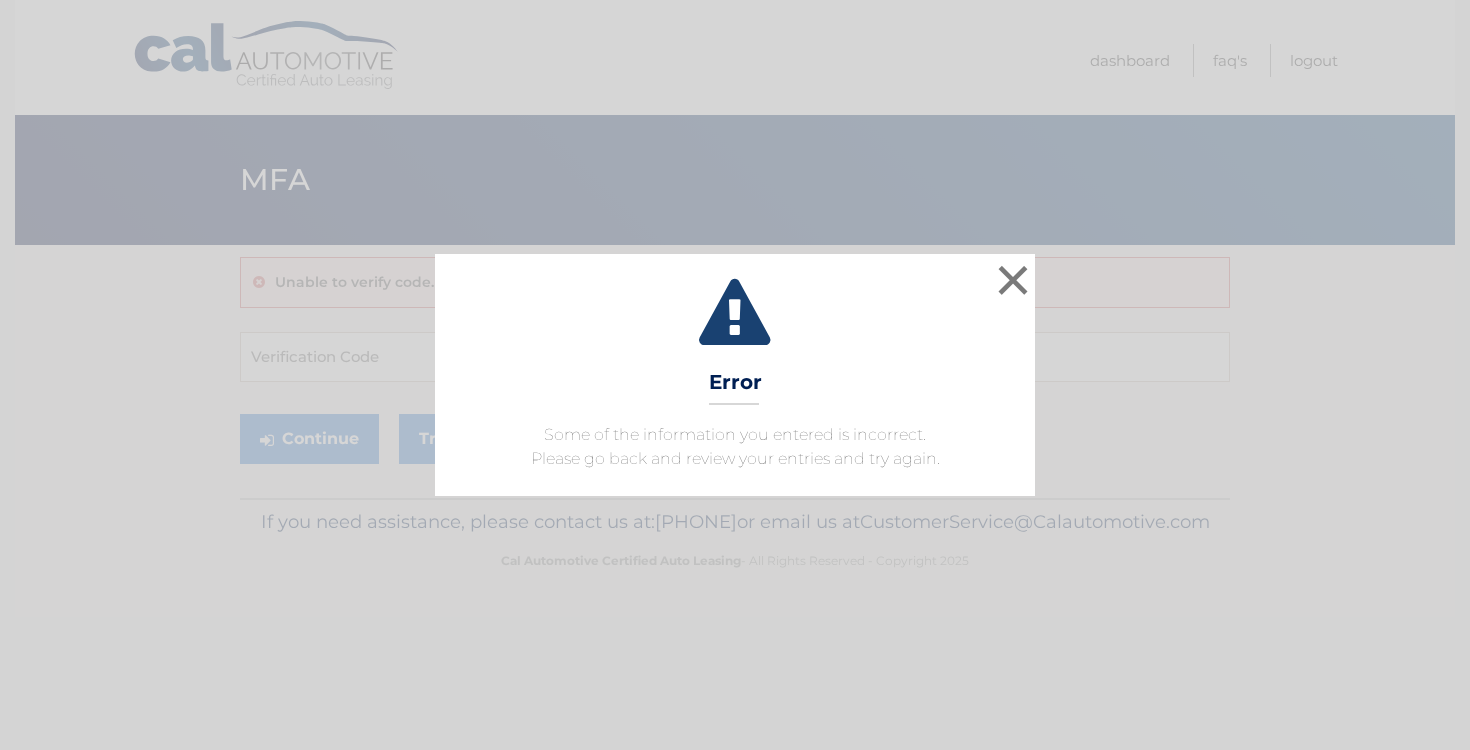 scroll, scrollTop: 0, scrollLeft: 0, axis: both 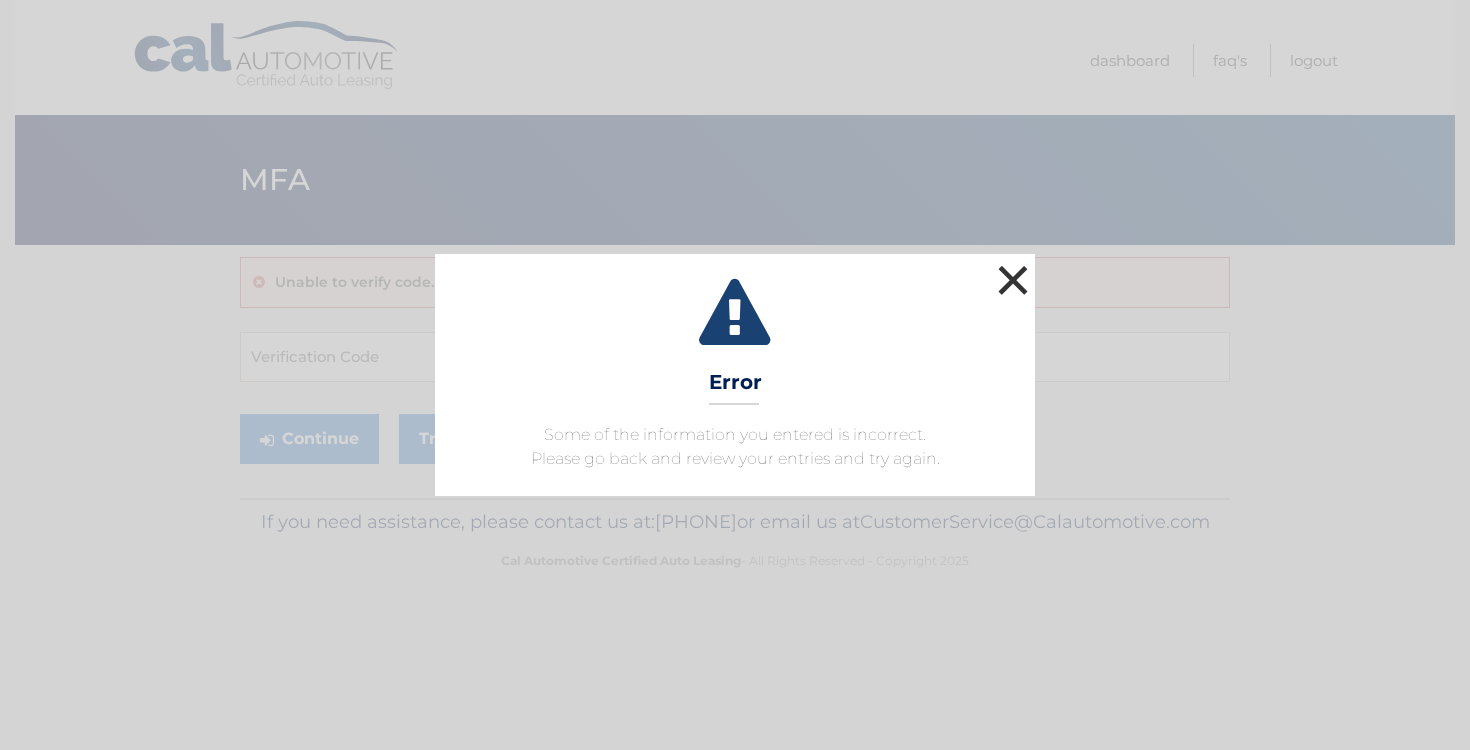 click on "×" at bounding box center [1013, 280] 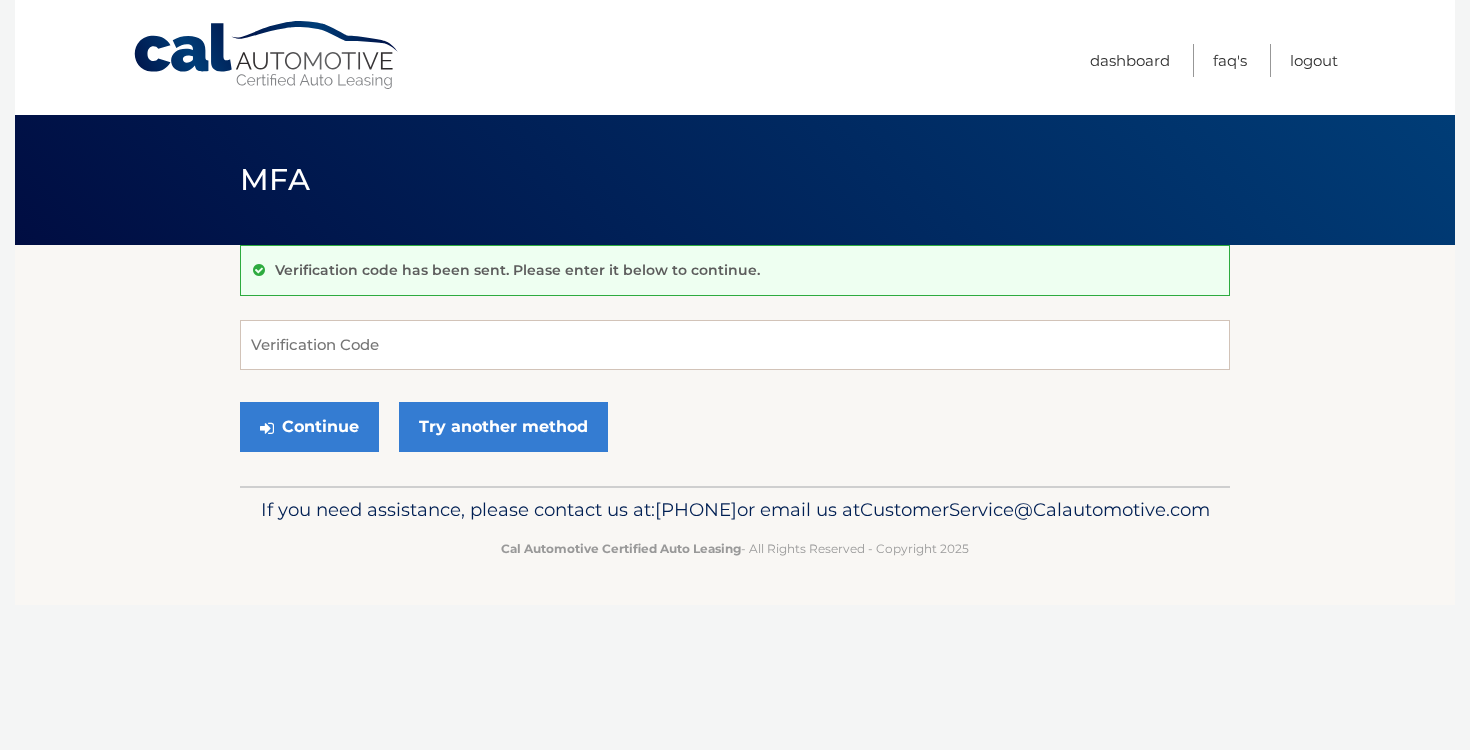 scroll, scrollTop: 0, scrollLeft: 0, axis: both 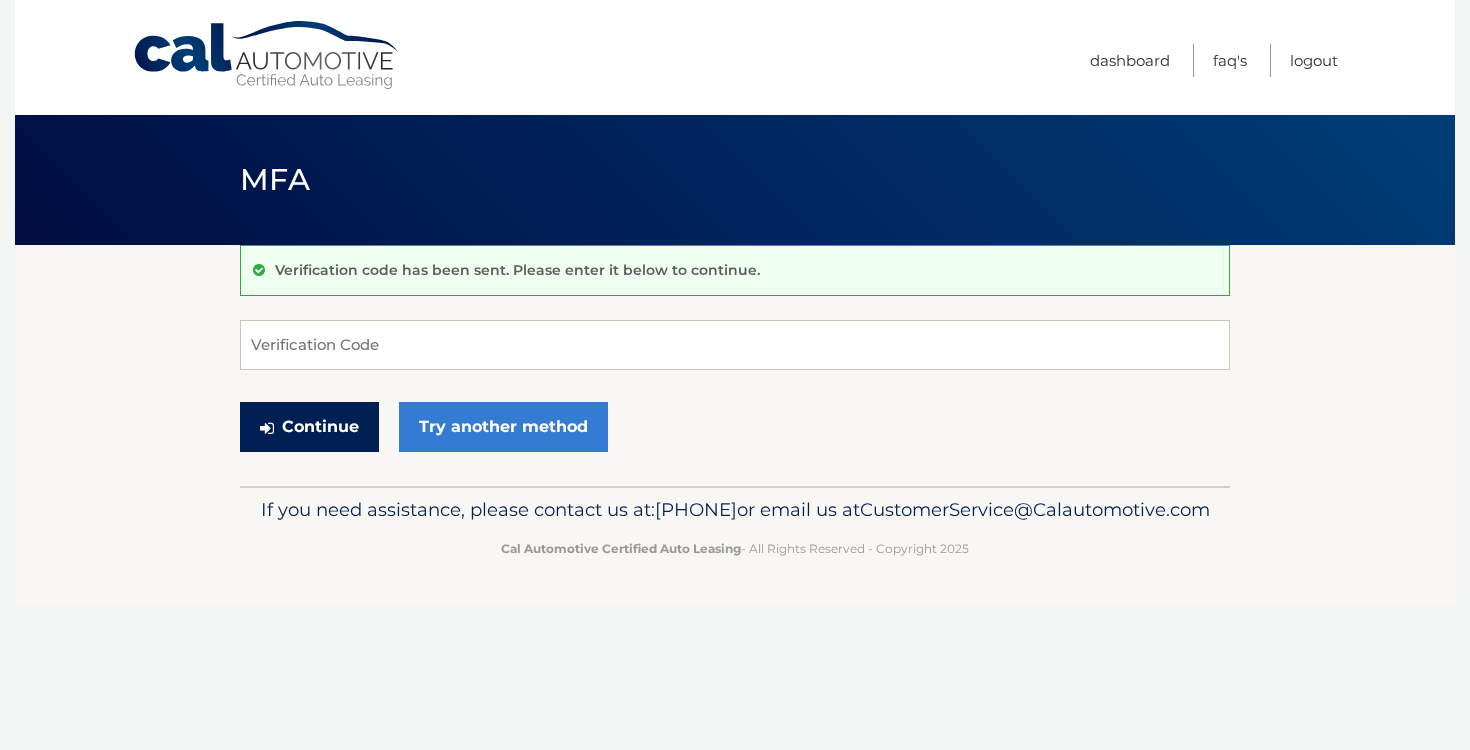 click on "Continue" at bounding box center (309, 427) 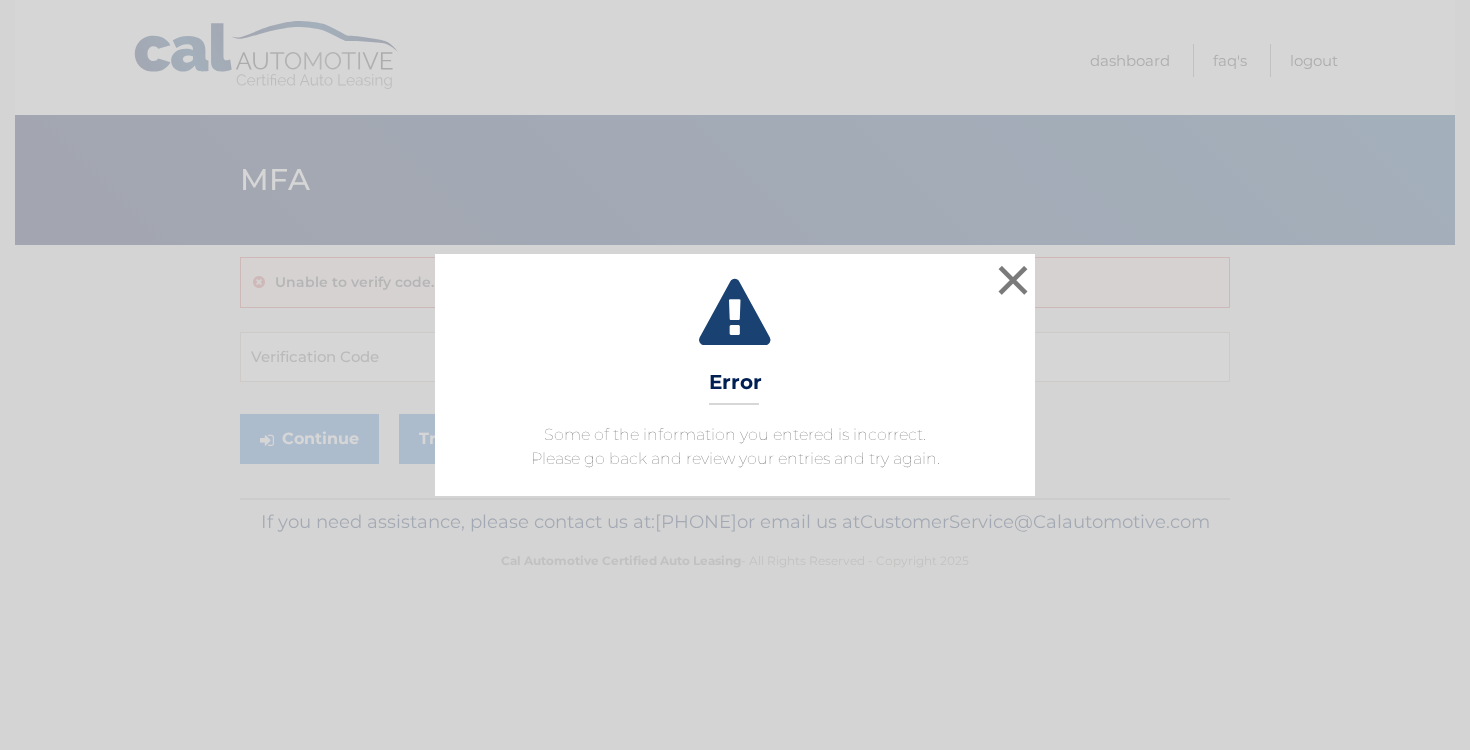 scroll, scrollTop: 0, scrollLeft: 0, axis: both 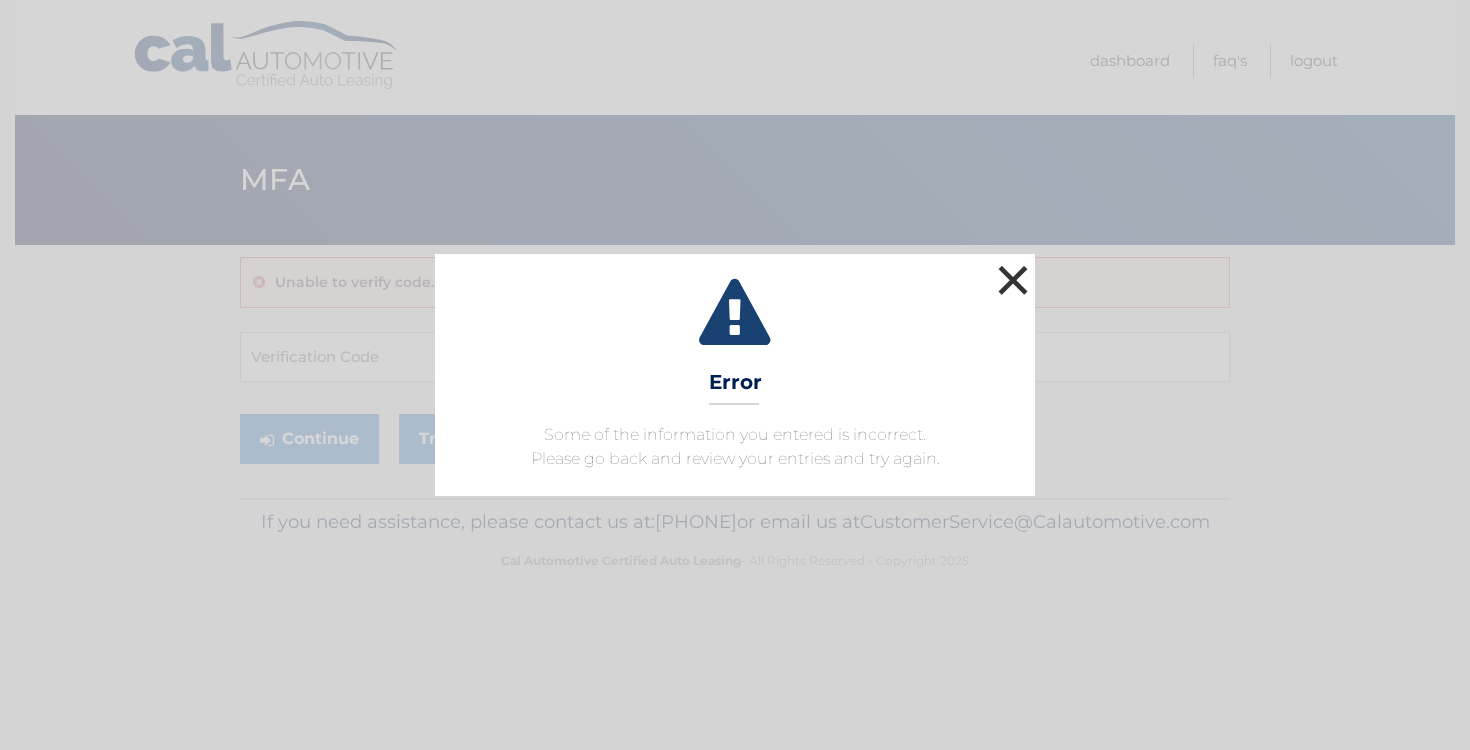 click on "×" at bounding box center [1013, 280] 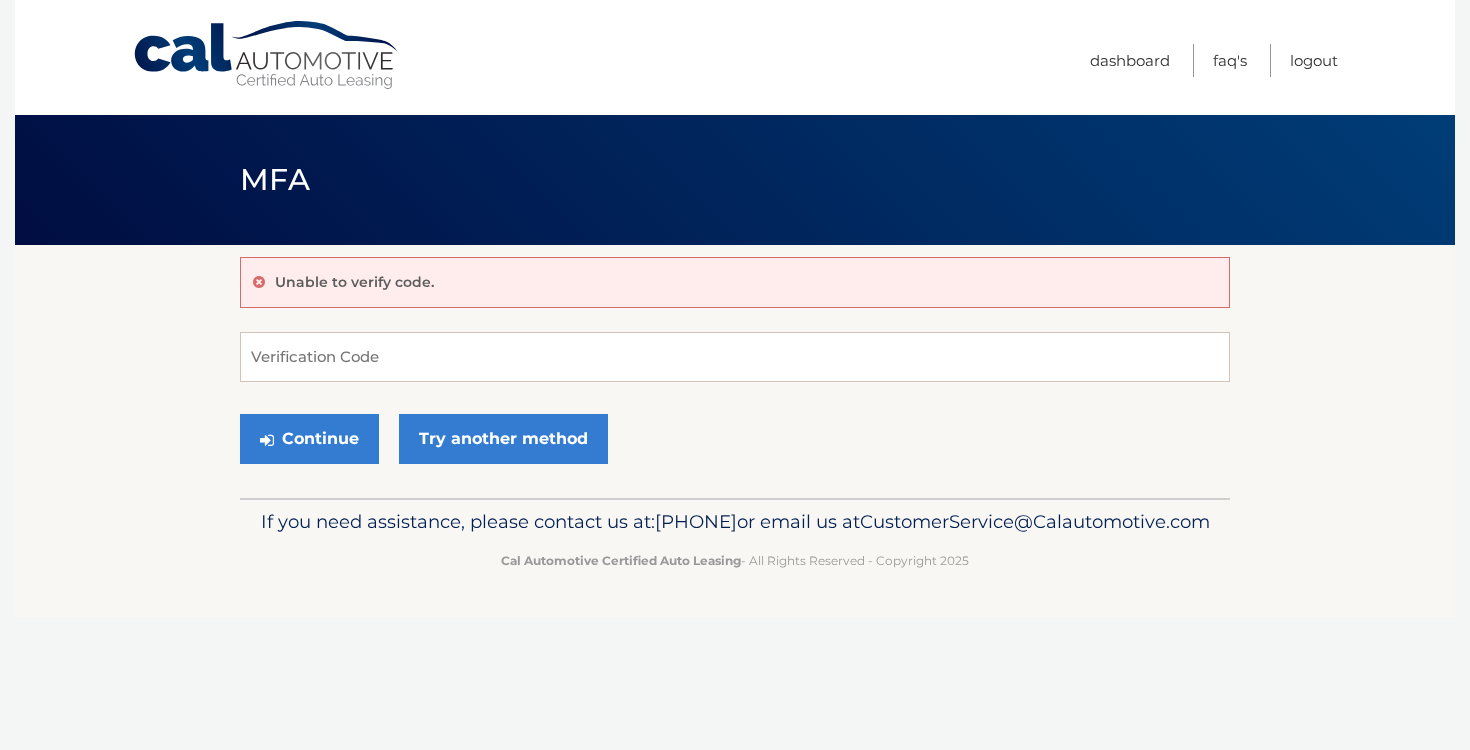 click on "Cal Automotive" at bounding box center [267, 55] 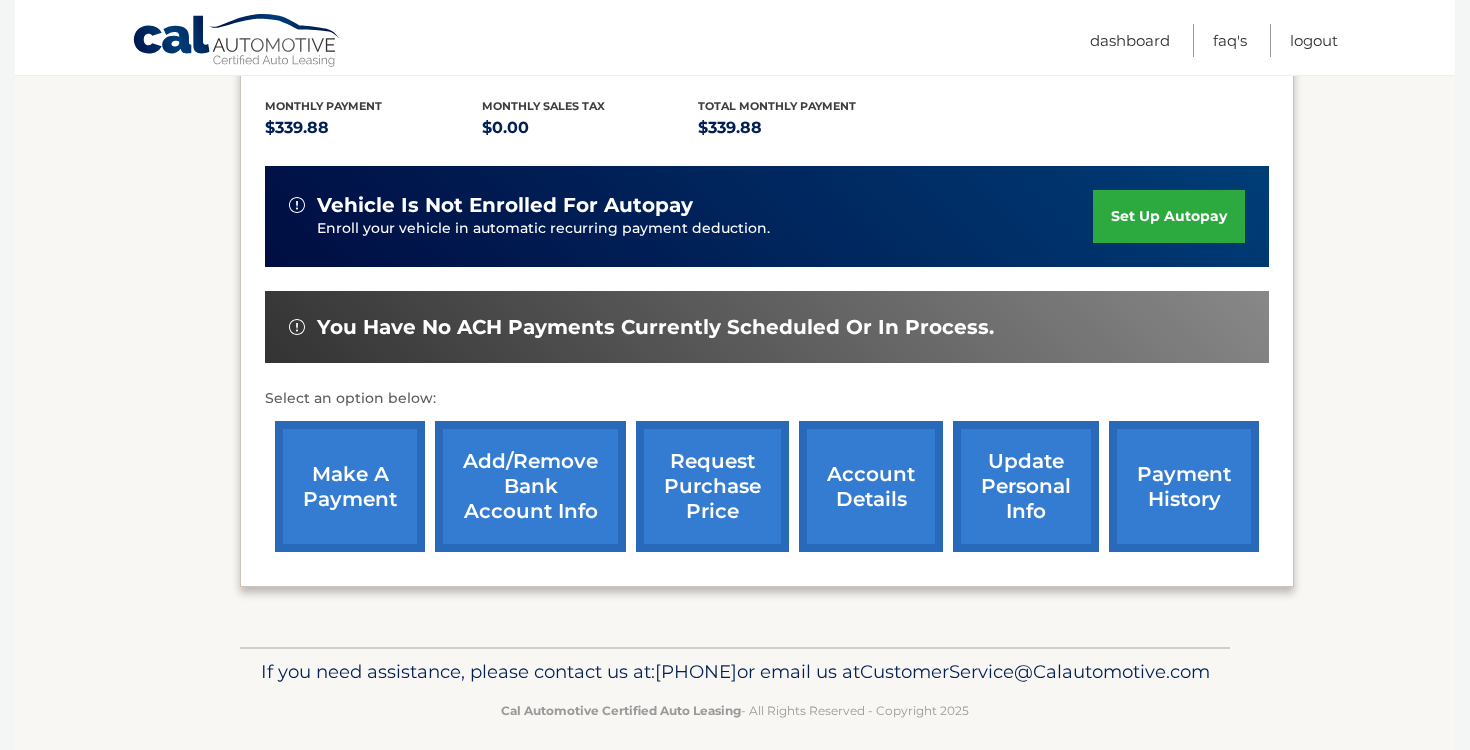 scroll, scrollTop: 367, scrollLeft: 0, axis: vertical 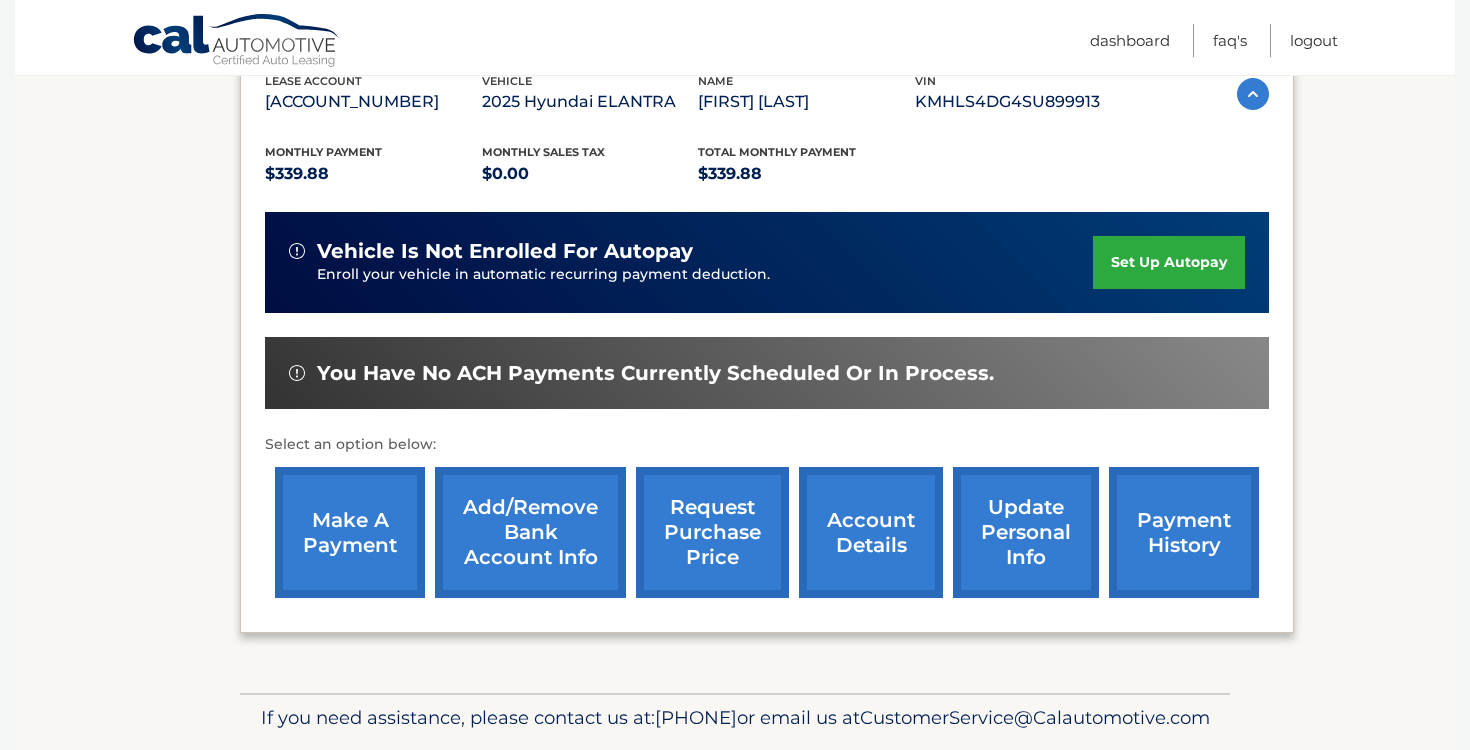 click on "payment history" at bounding box center [1184, 532] 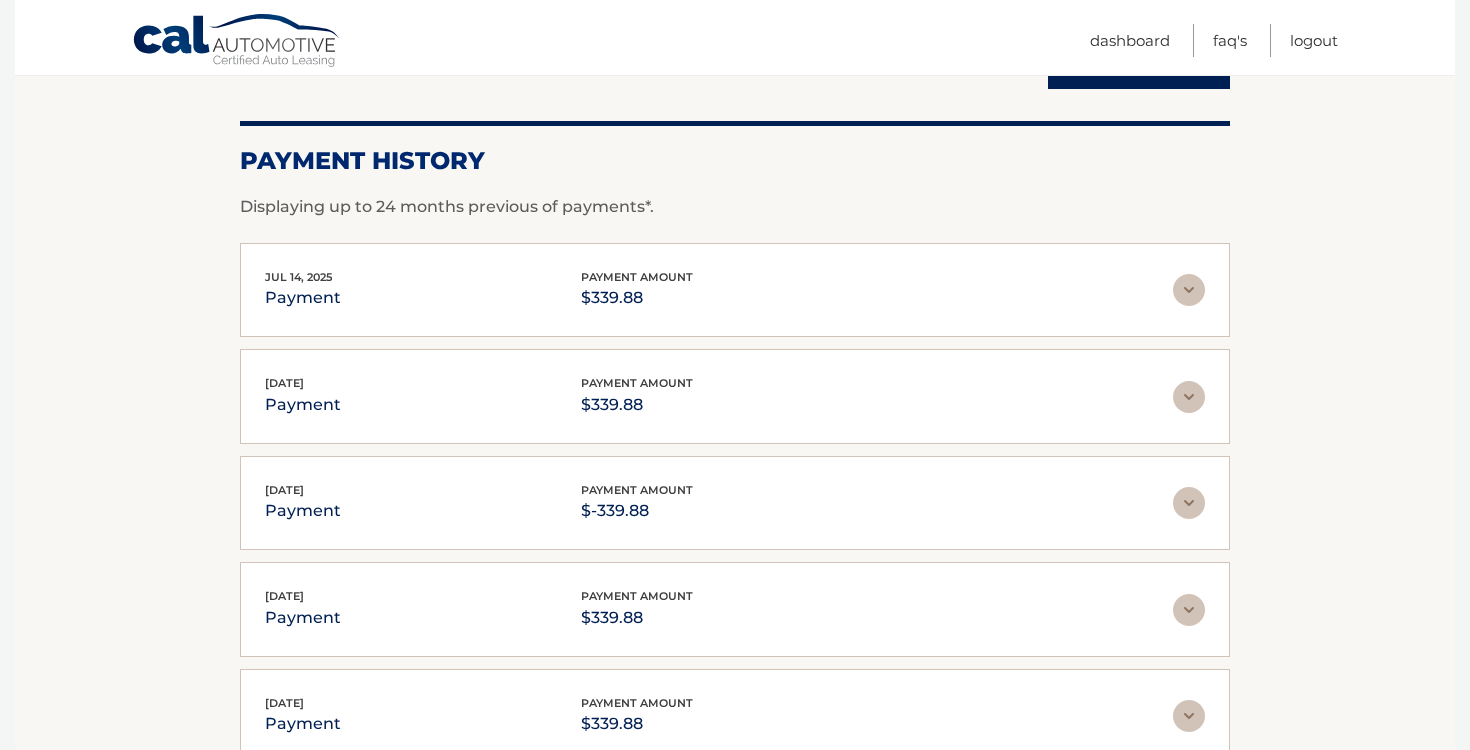 scroll, scrollTop: 246, scrollLeft: 0, axis: vertical 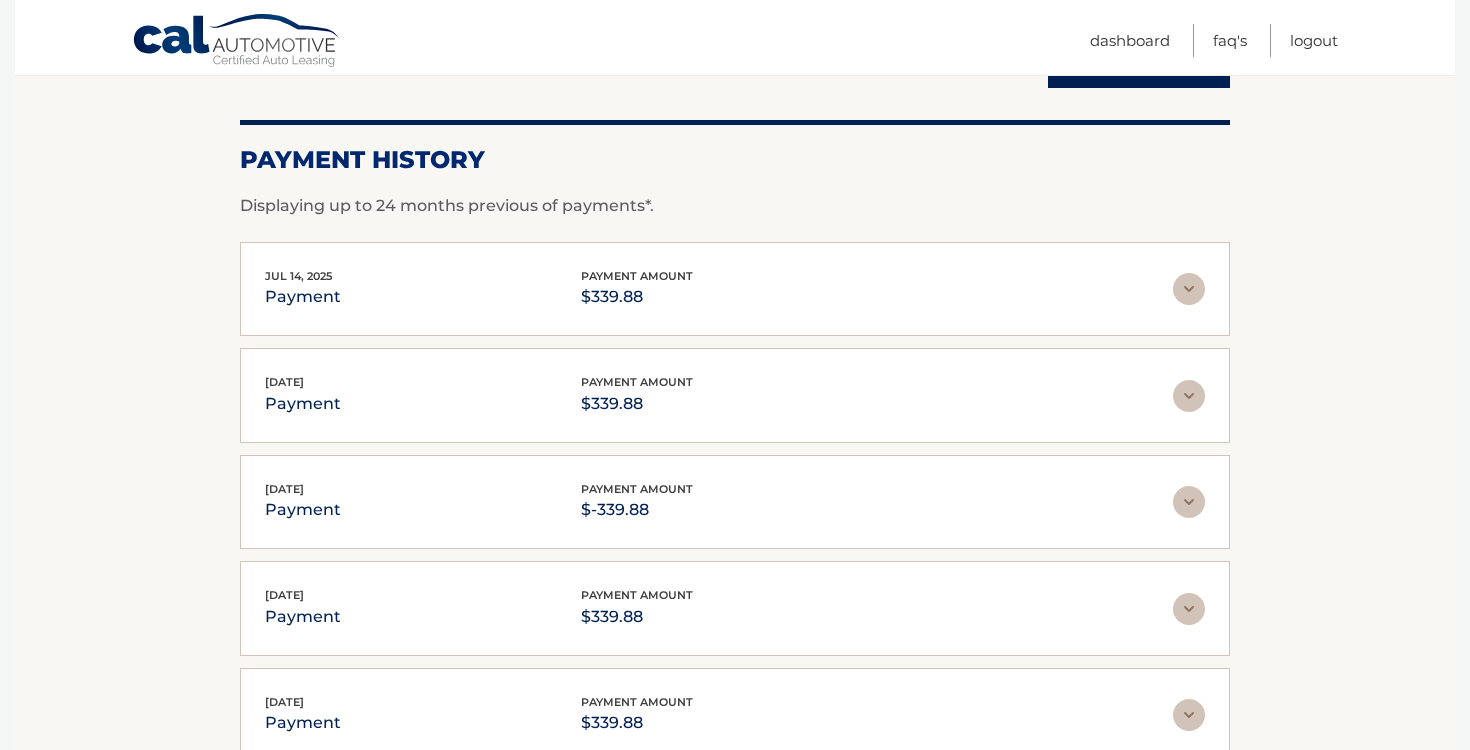 click at bounding box center [1189, 289] 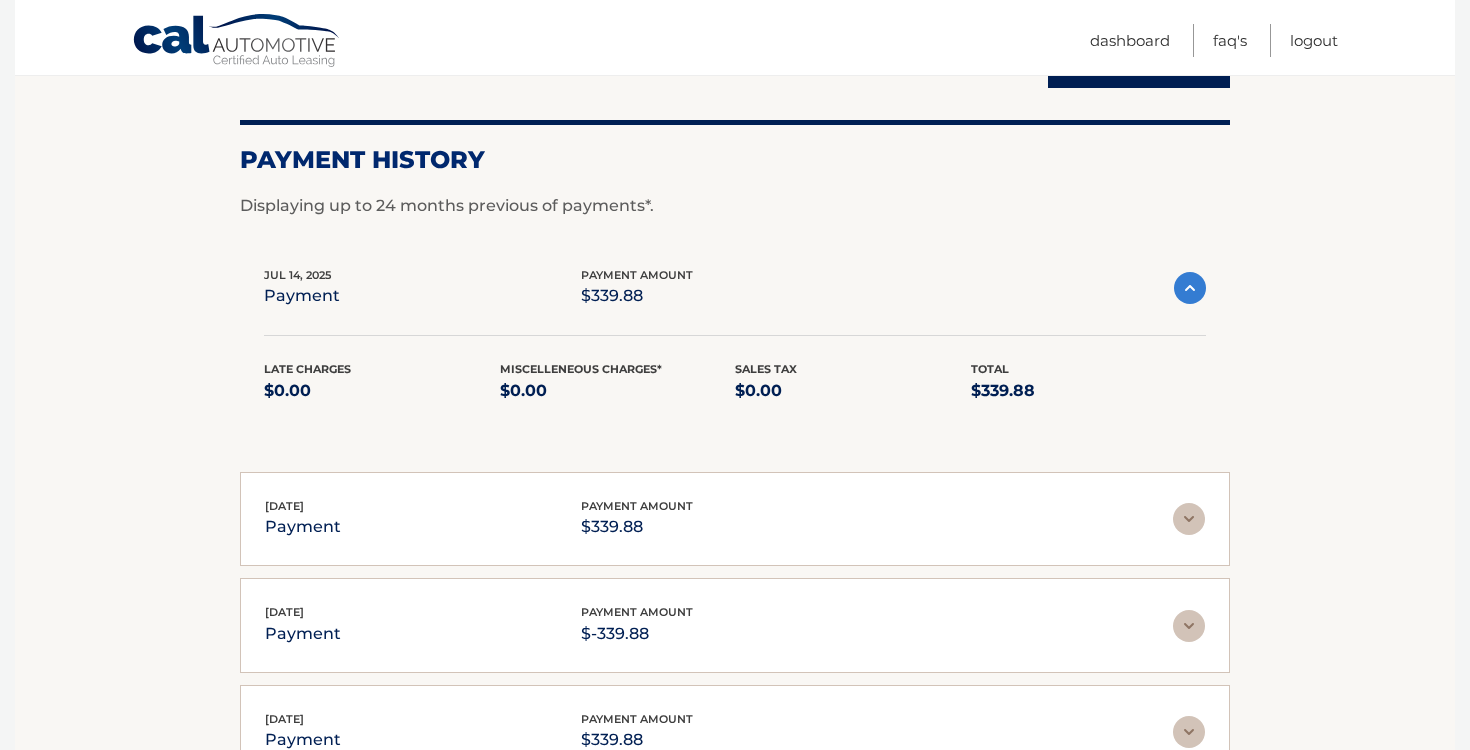 click at bounding box center [1190, 288] 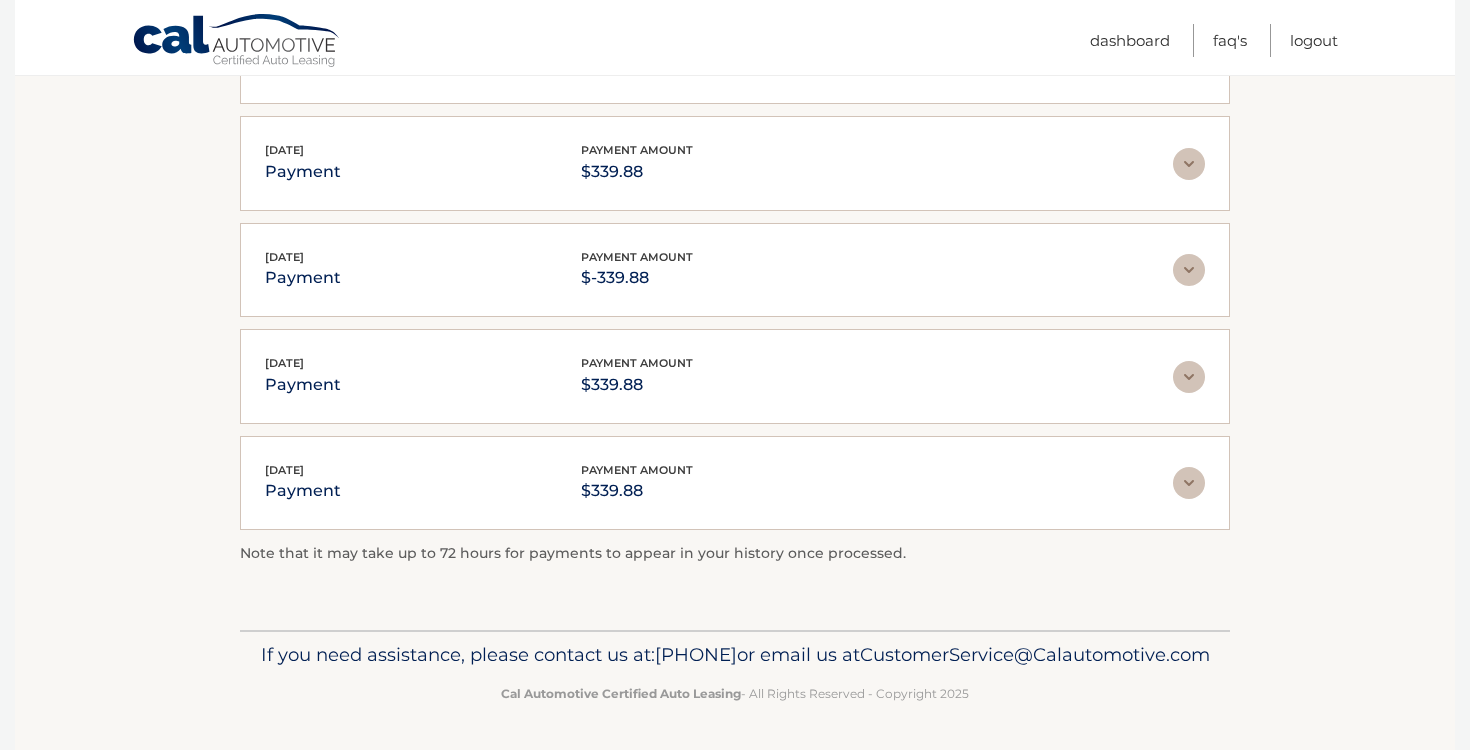 scroll, scrollTop: 507, scrollLeft: 0, axis: vertical 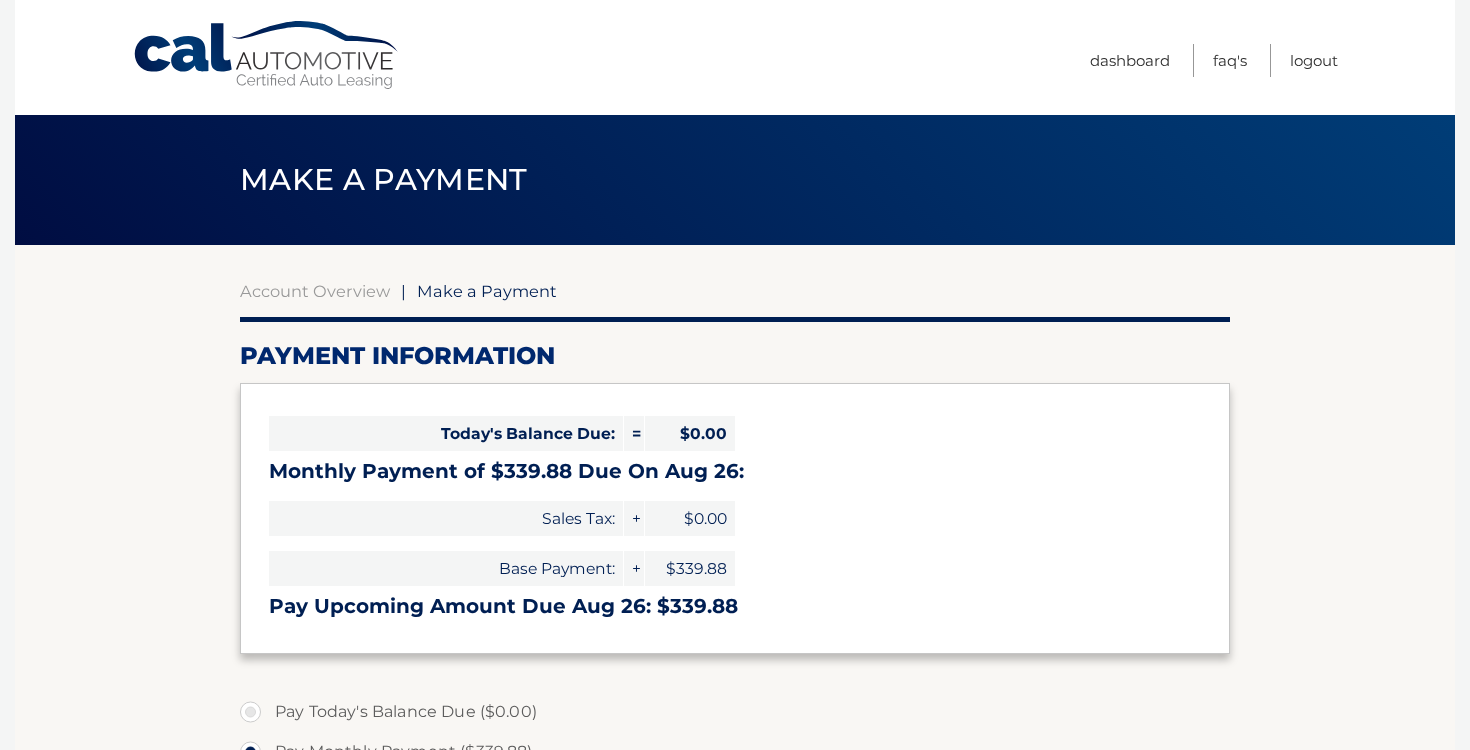 select on "NzIzMmU2YWEtMzUzNC00ZDY2LTk4MmItZjVhZmU1NjQ2NWM1" 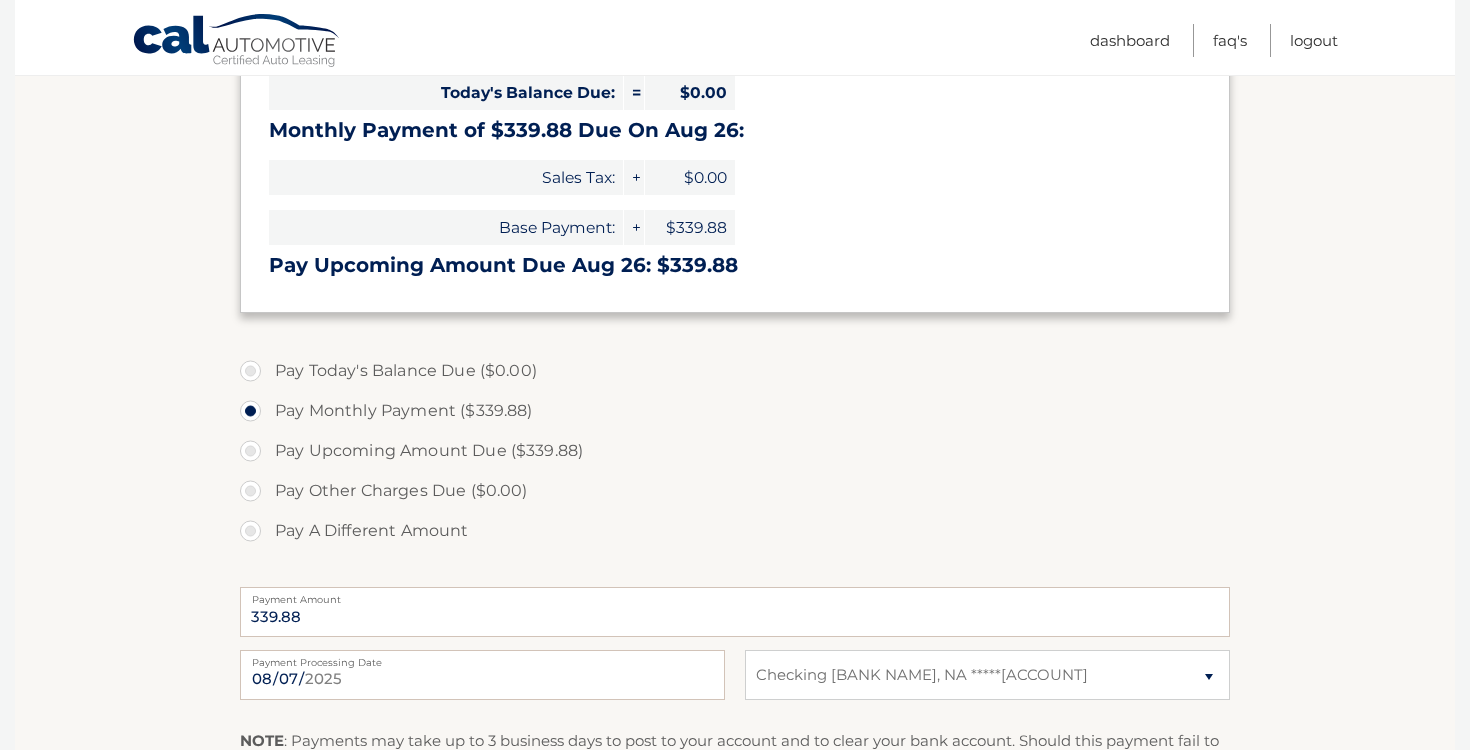scroll, scrollTop: 349, scrollLeft: 0, axis: vertical 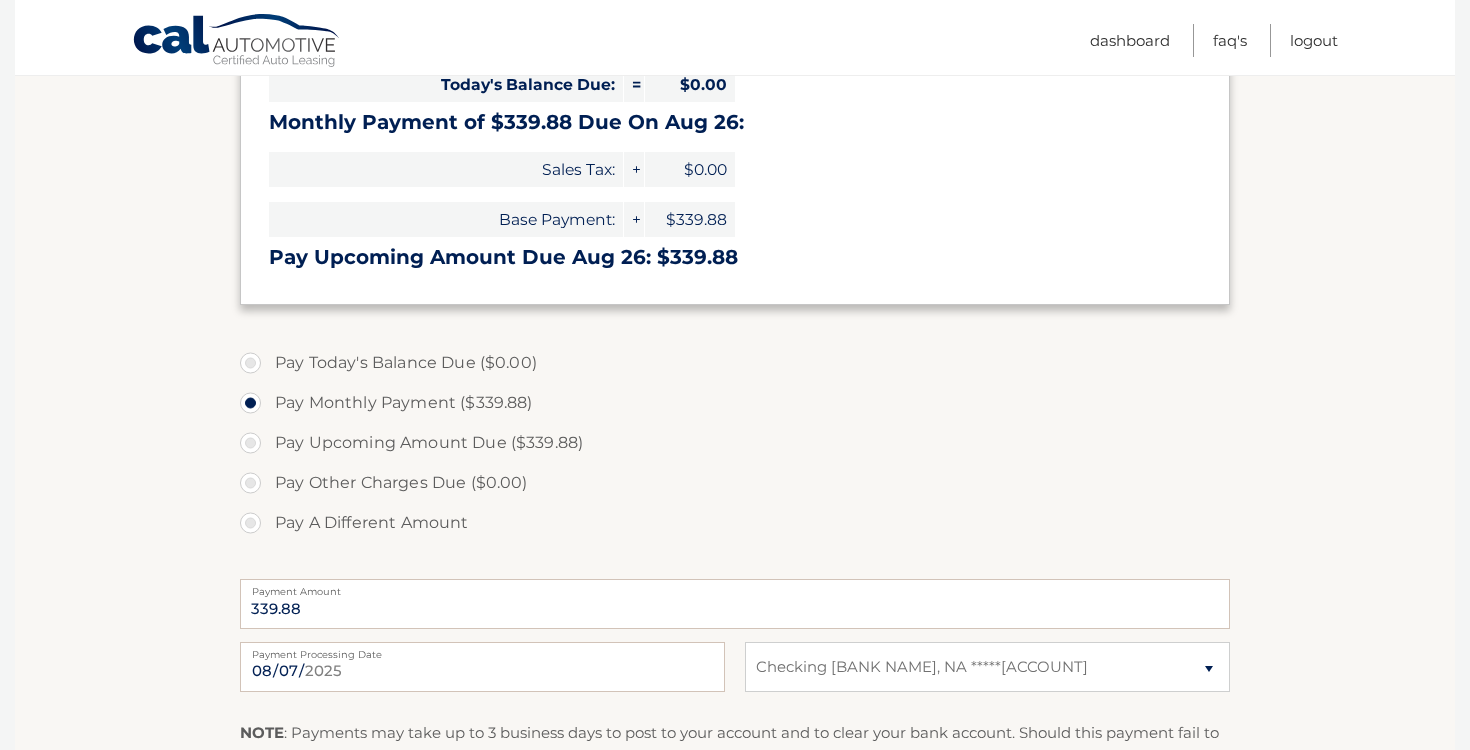 click on "Pay Upcoming Amount Due ($339.88)" at bounding box center [735, 443] 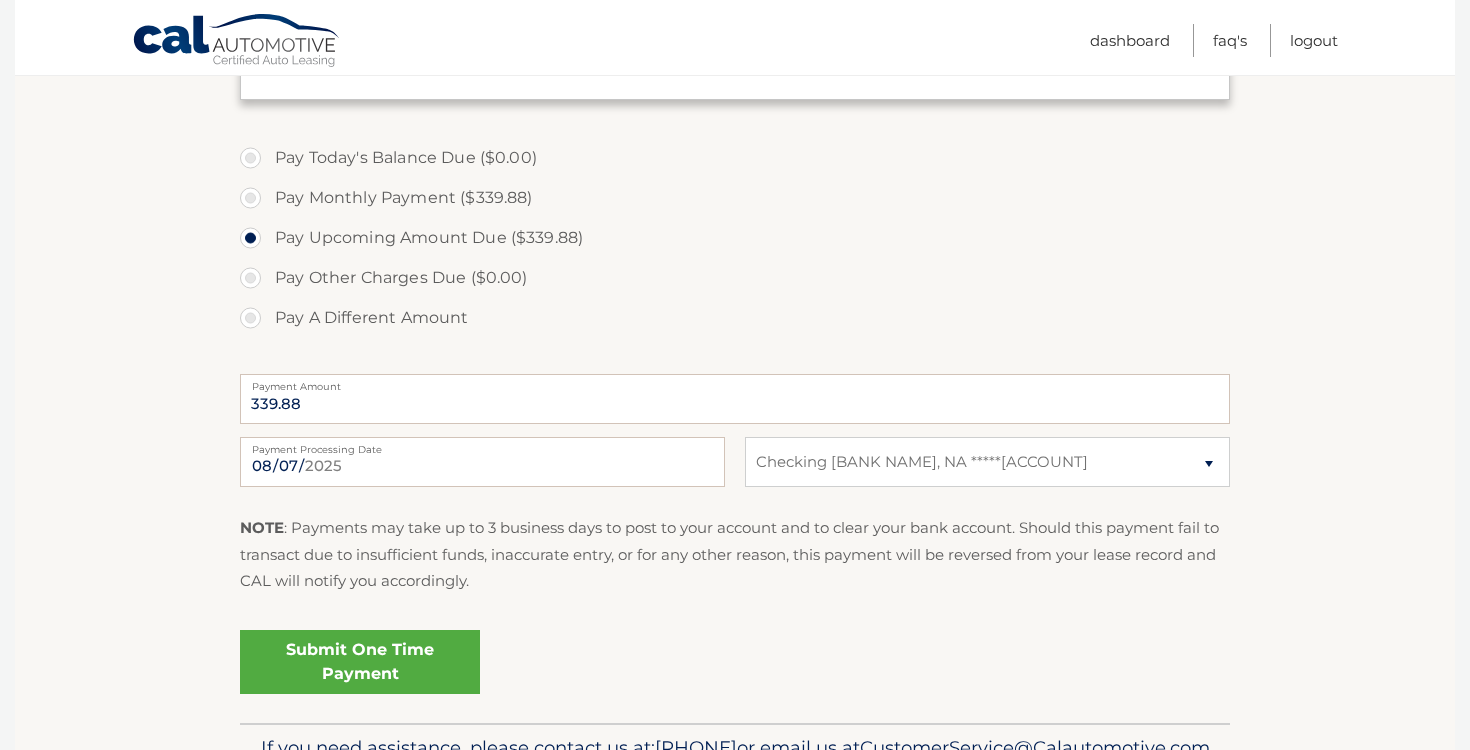 scroll, scrollTop: 564, scrollLeft: 0, axis: vertical 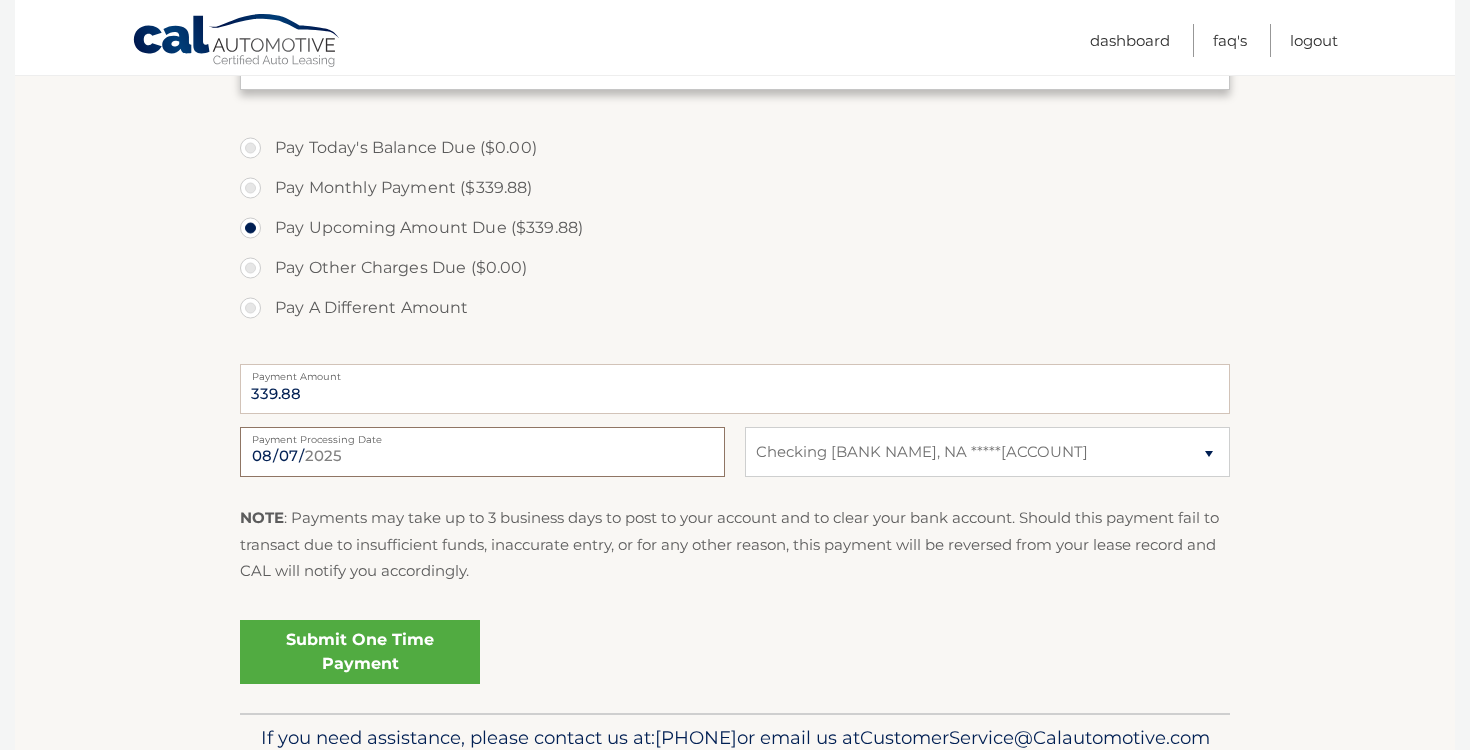 click on "2025-08-07" at bounding box center [482, 452] 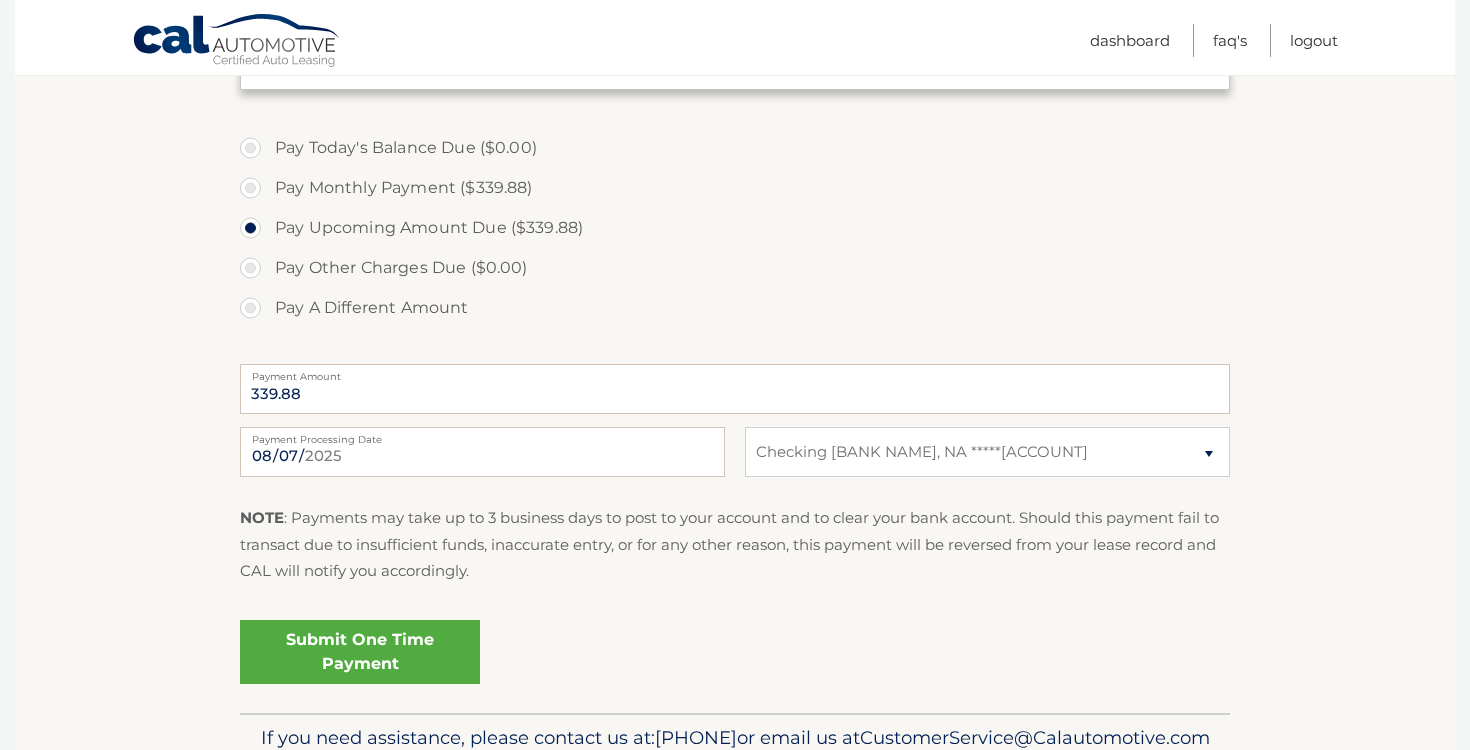 click on "Pay Monthly Payment ($339.88)" at bounding box center (735, 188) 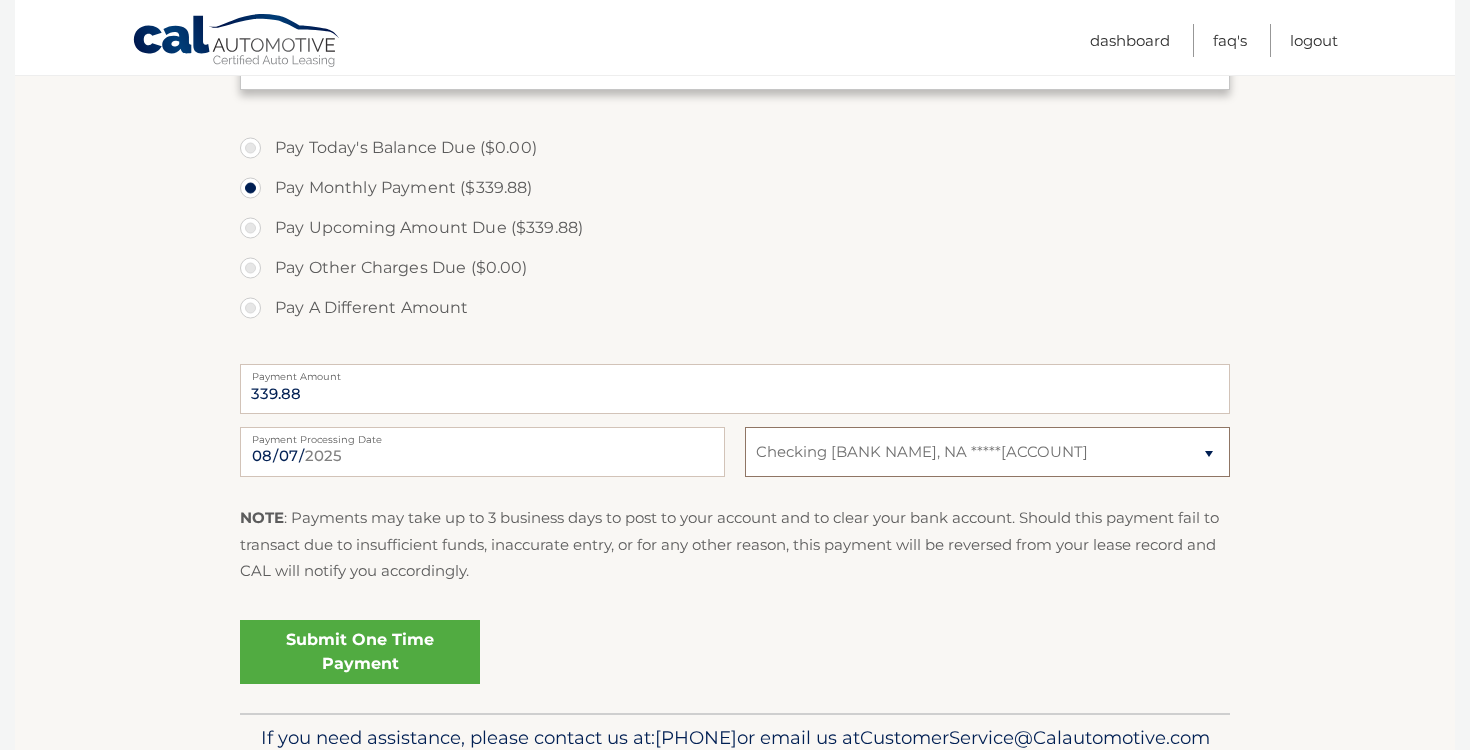 click on "Select Bank Account
Checking [BANK NAME], NA *****[ACCOUNT]" at bounding box center (987, 452) 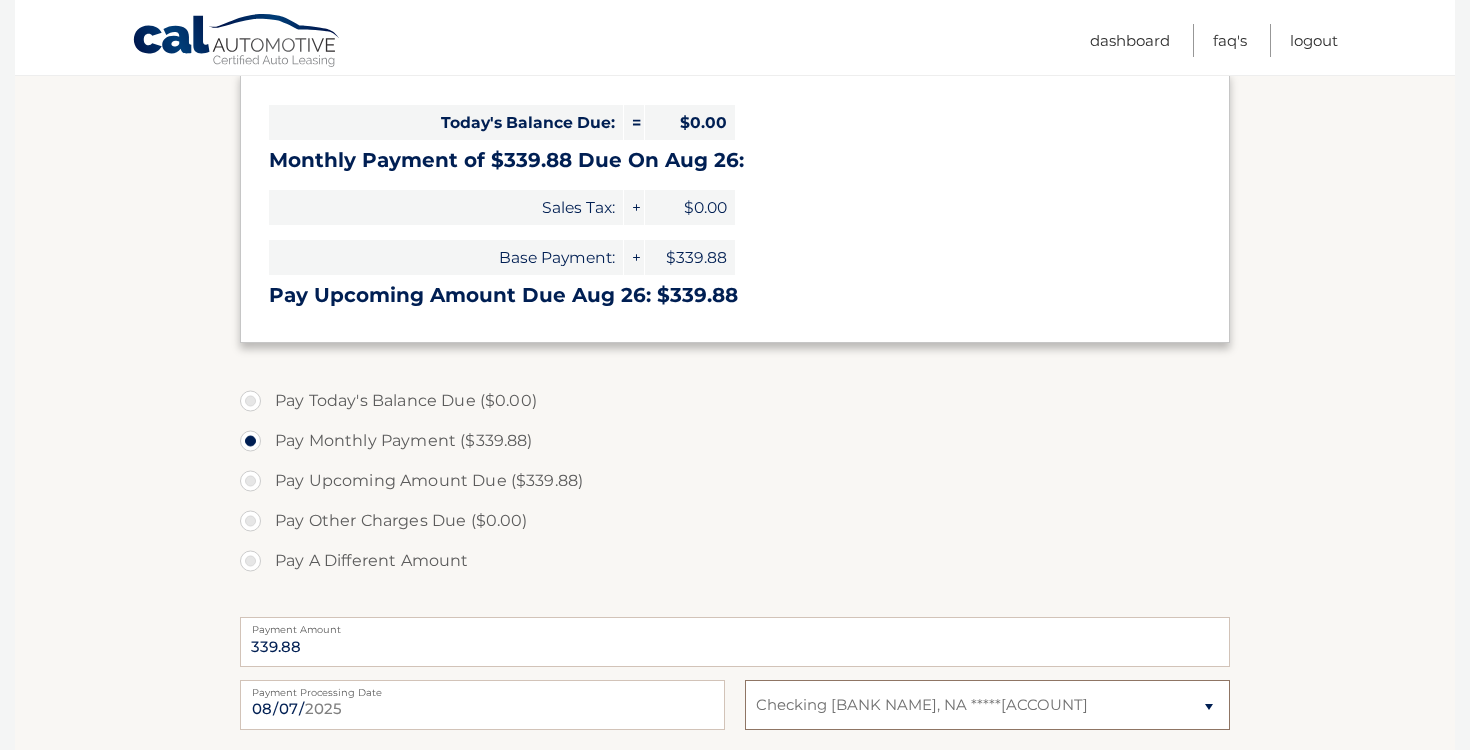 scroll, scrollTop: 308, scrollLeft: 0, axis: vertical 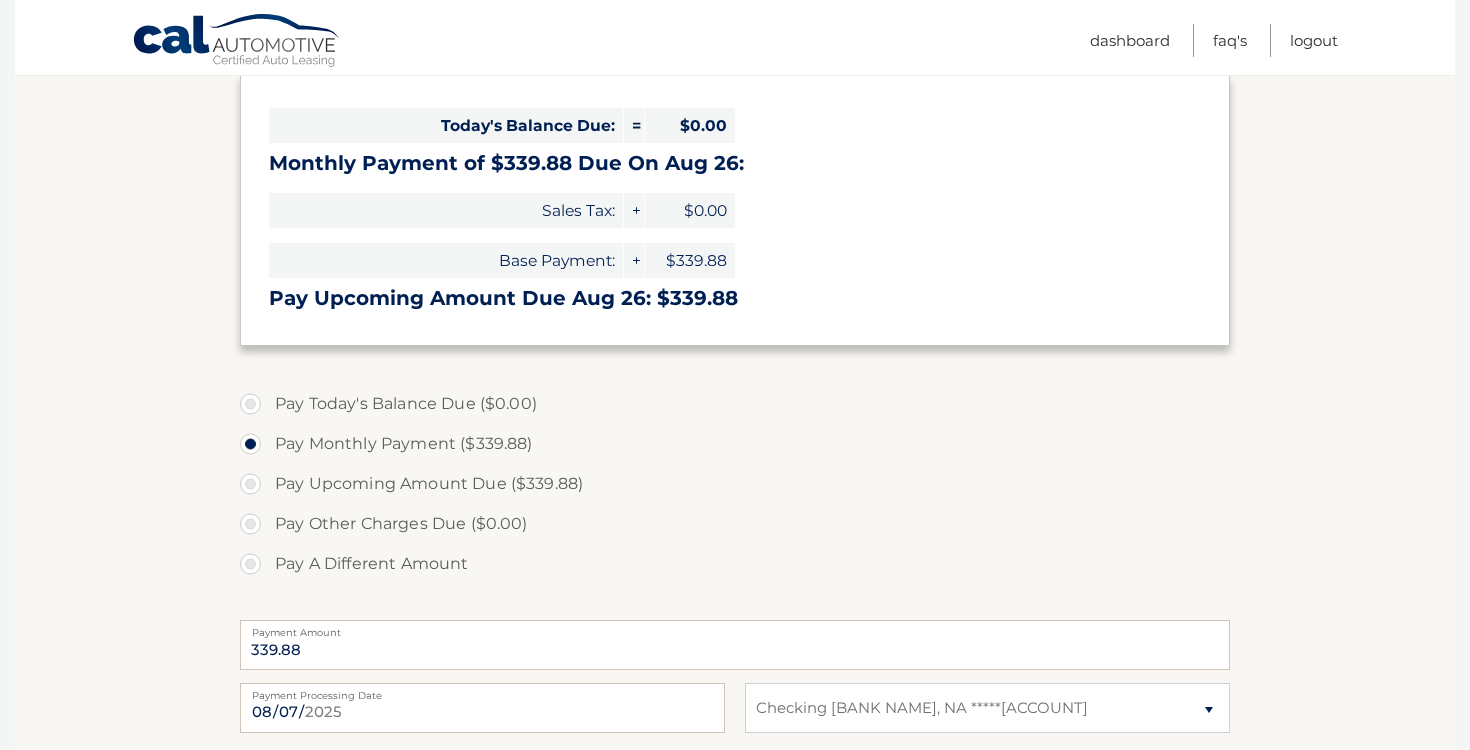 click on "Pay Upcoming Amount Due ($339.88)" at bounding box center (735, 484) 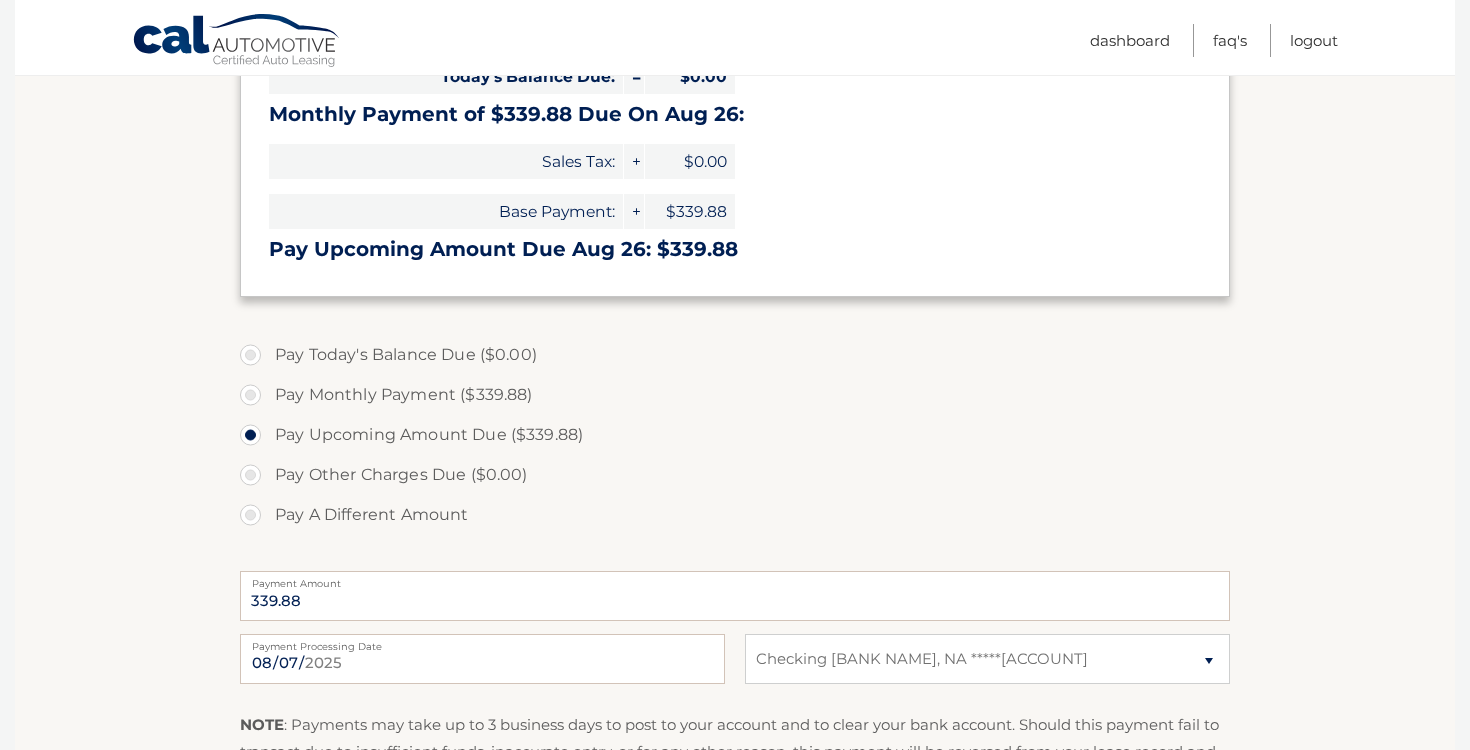 scroll, scrollTop: 374, scrollLeft: 0, axis: vertical 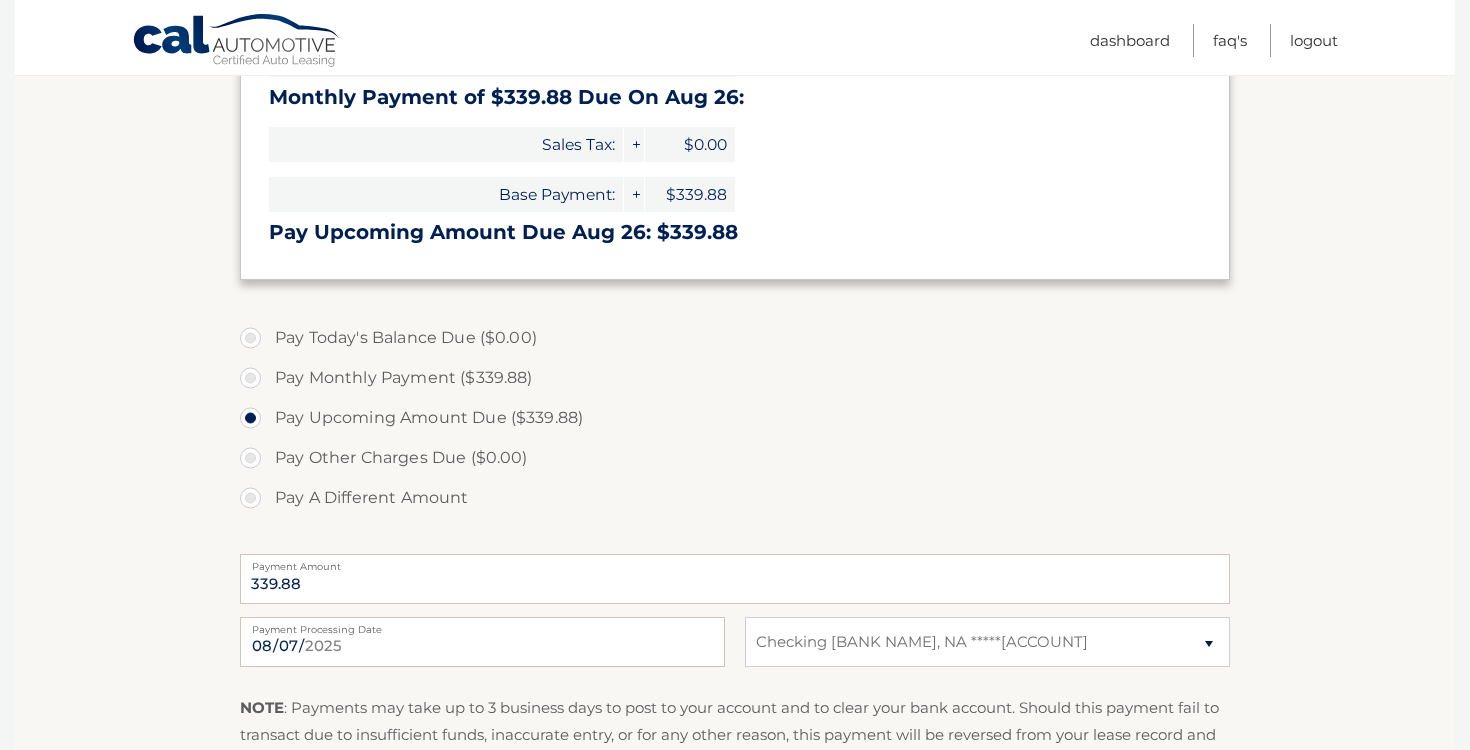 click on "Payment Processing Date" at bounding box center [482, 625] 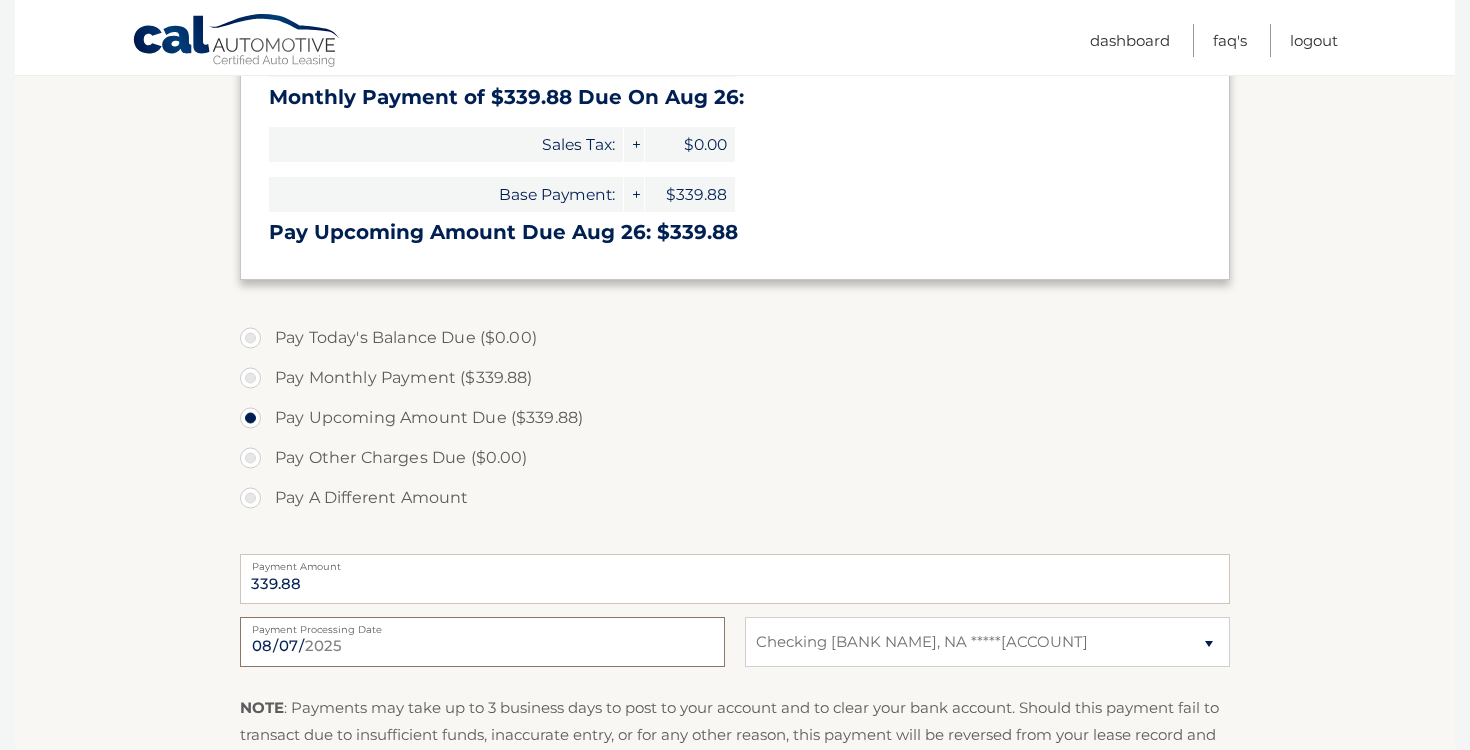 click on "2025-08-07" at bounding box center [482, 642] 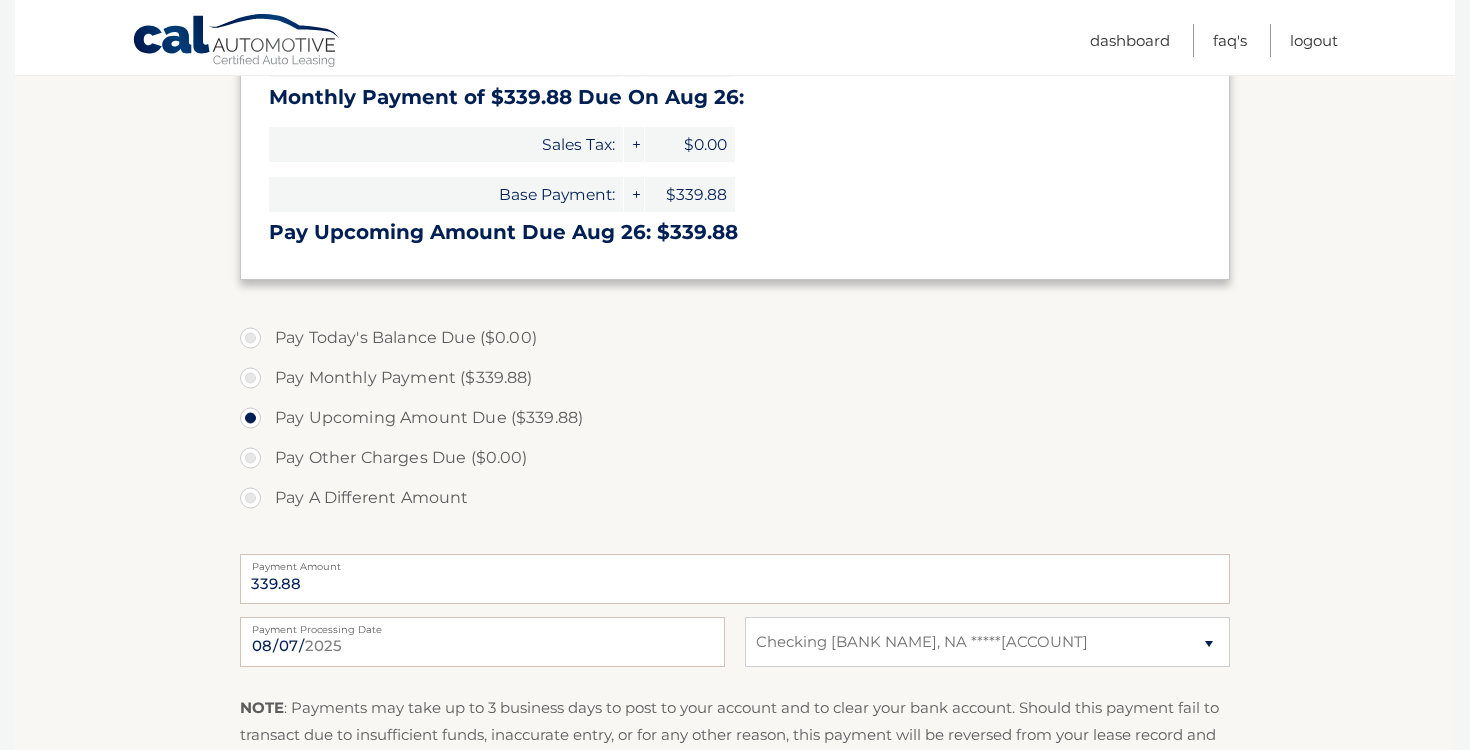 click on "Pay Other Charges Due ($0.00)" at bounding box center (735, 458) 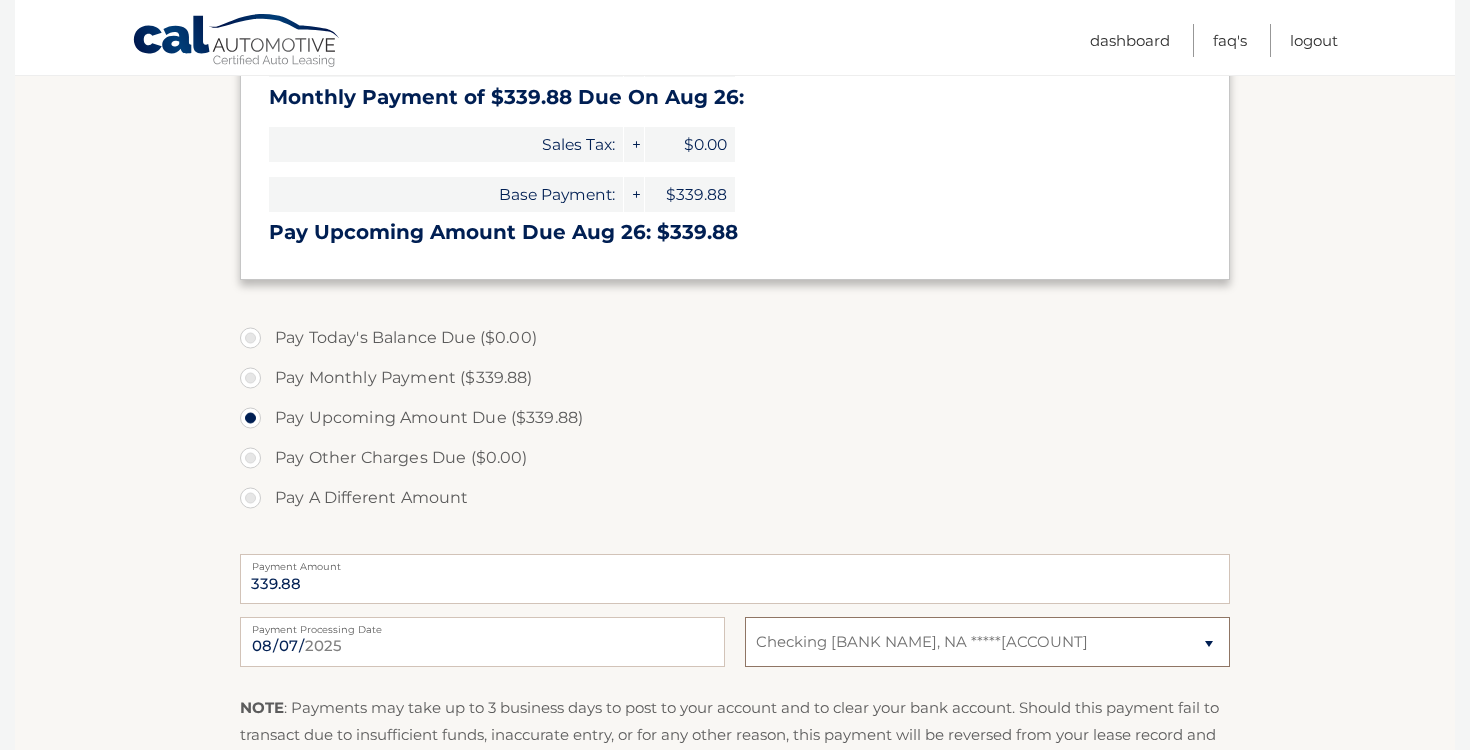 click on "Select Bank Account
Checking [BANK NAME], NA *****[ACCOUNT]" at bounding box center (987, 642) 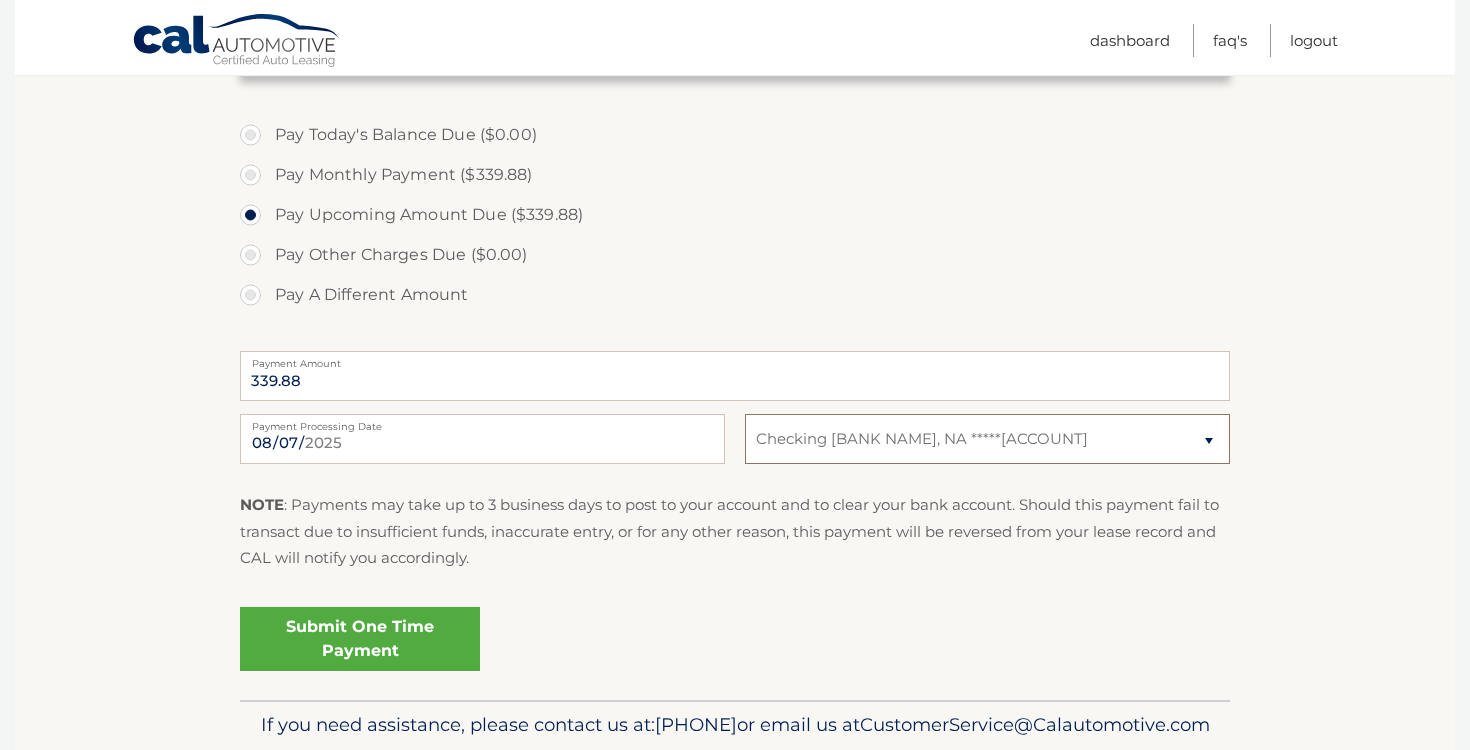 scroll, scrollTop: 679, scrollLeft: 0, axis: vertical 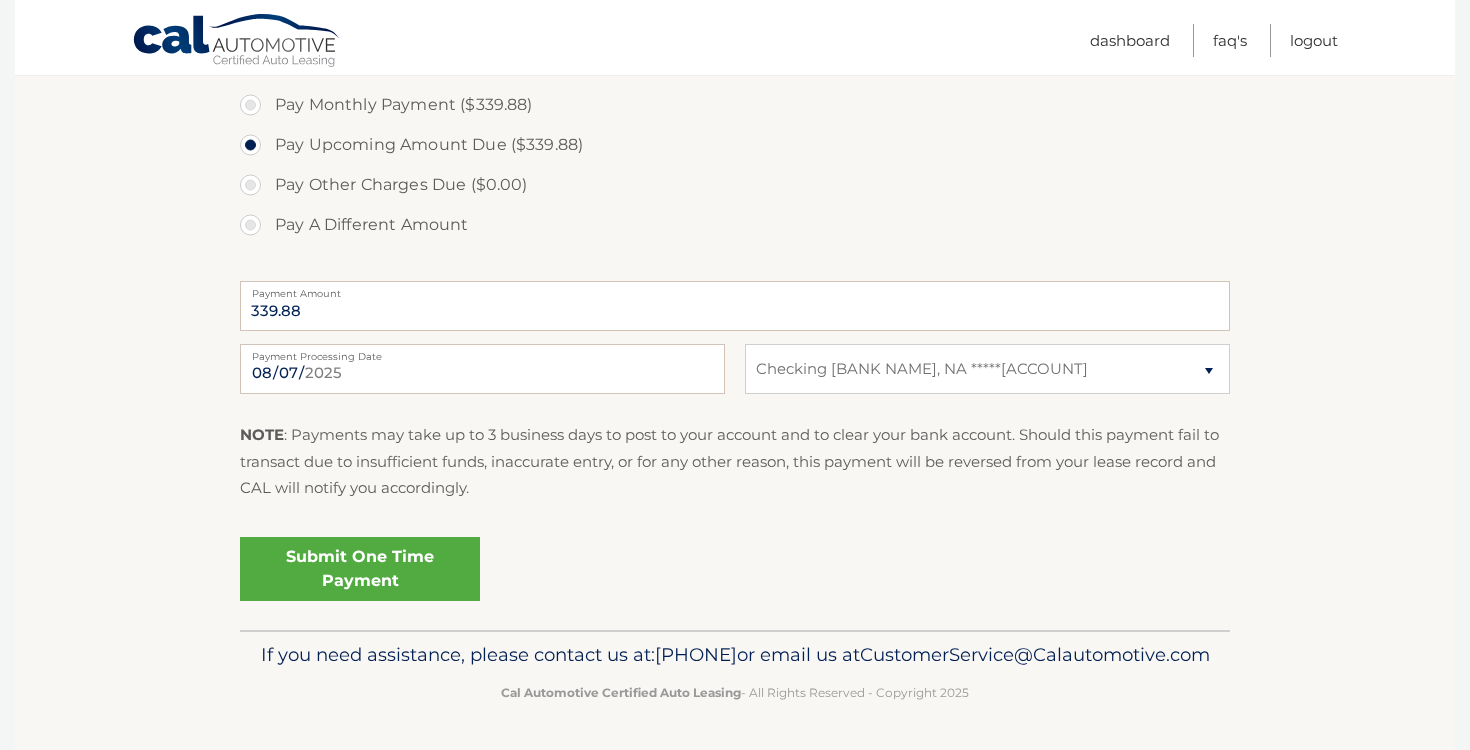 click on "Submit One Time Payment" at bounding box center [360, 569] 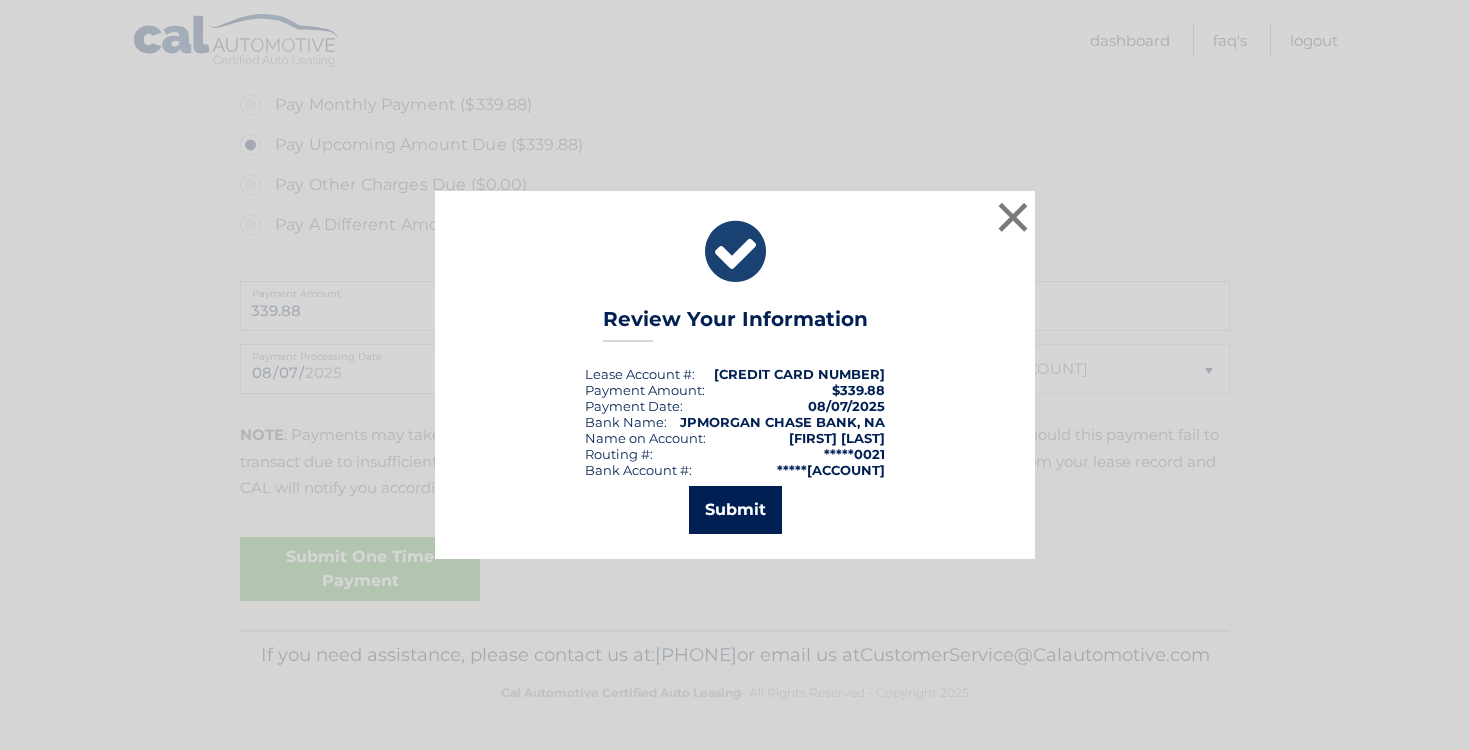 click on "Submit" at bounding box center (735, 510) 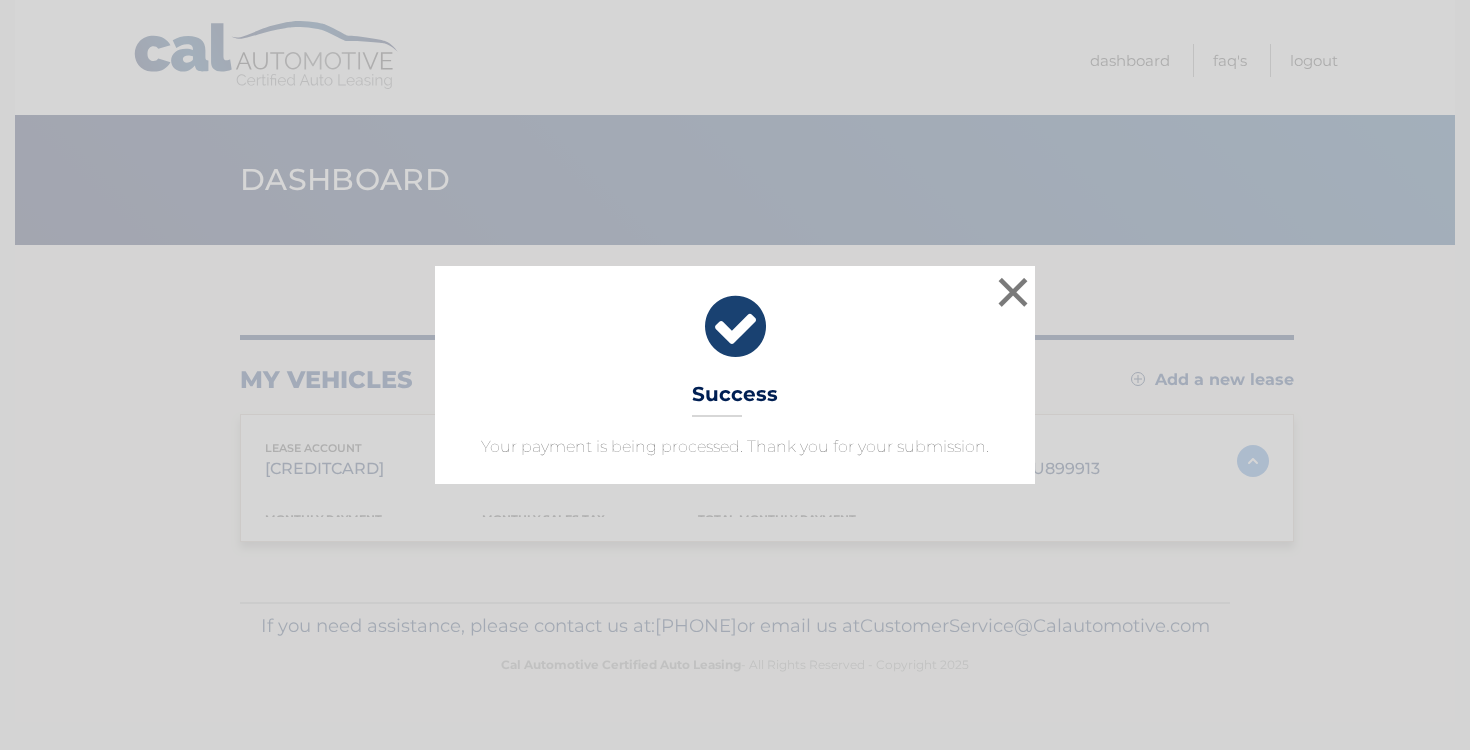 scroll, scrollTop: 0, scrollLeft: 0, axis: both 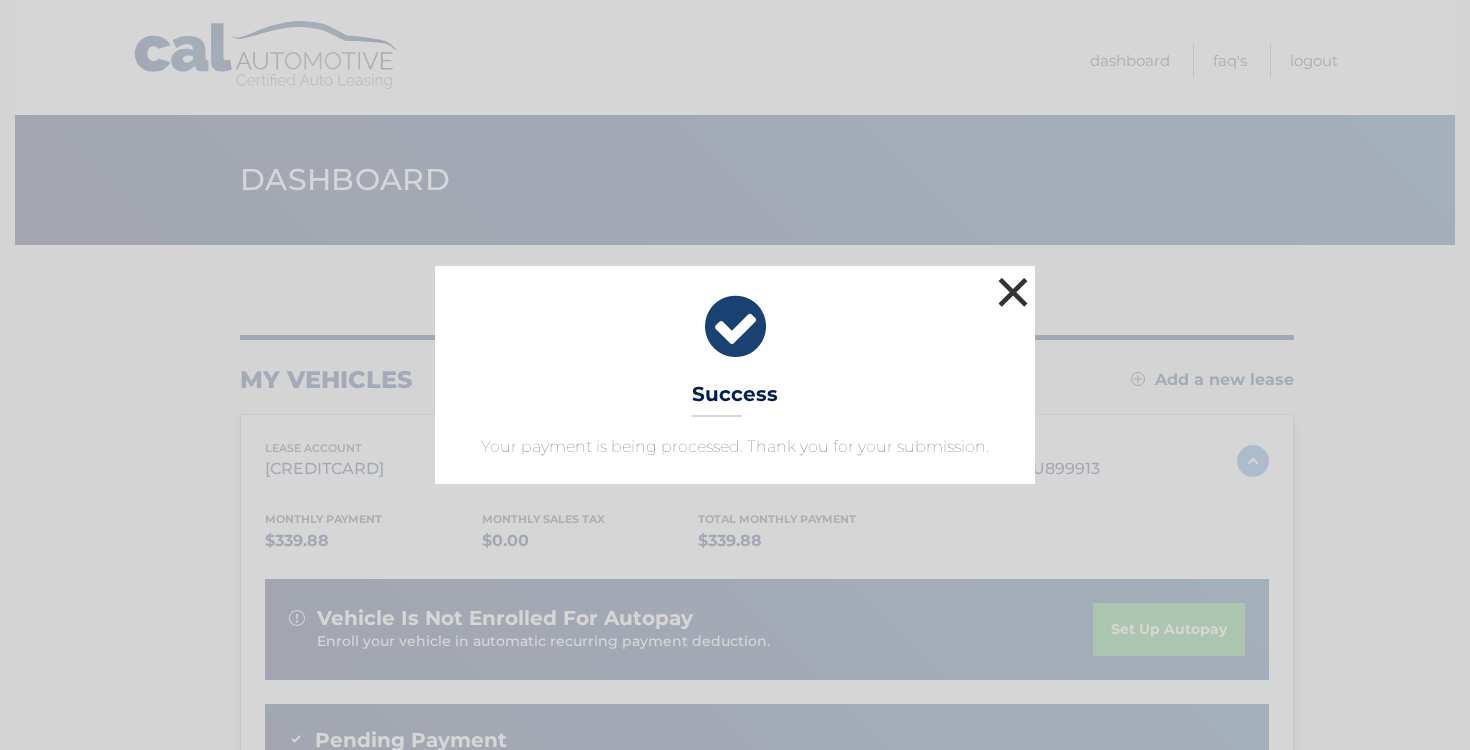 click on "×" at bounding box center [1013, 292] 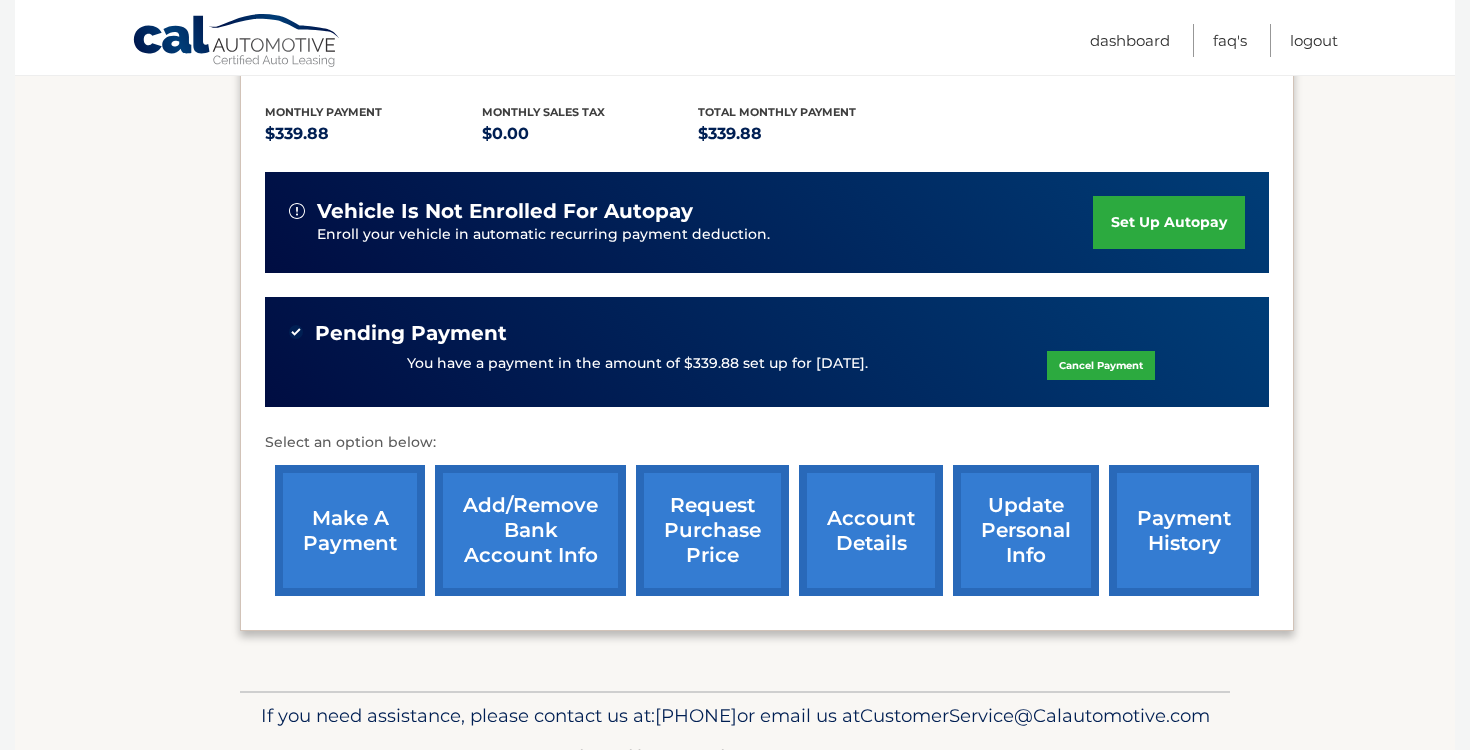 scroll, scrollTop: 408, scrollLeft: 0, axis: vertical 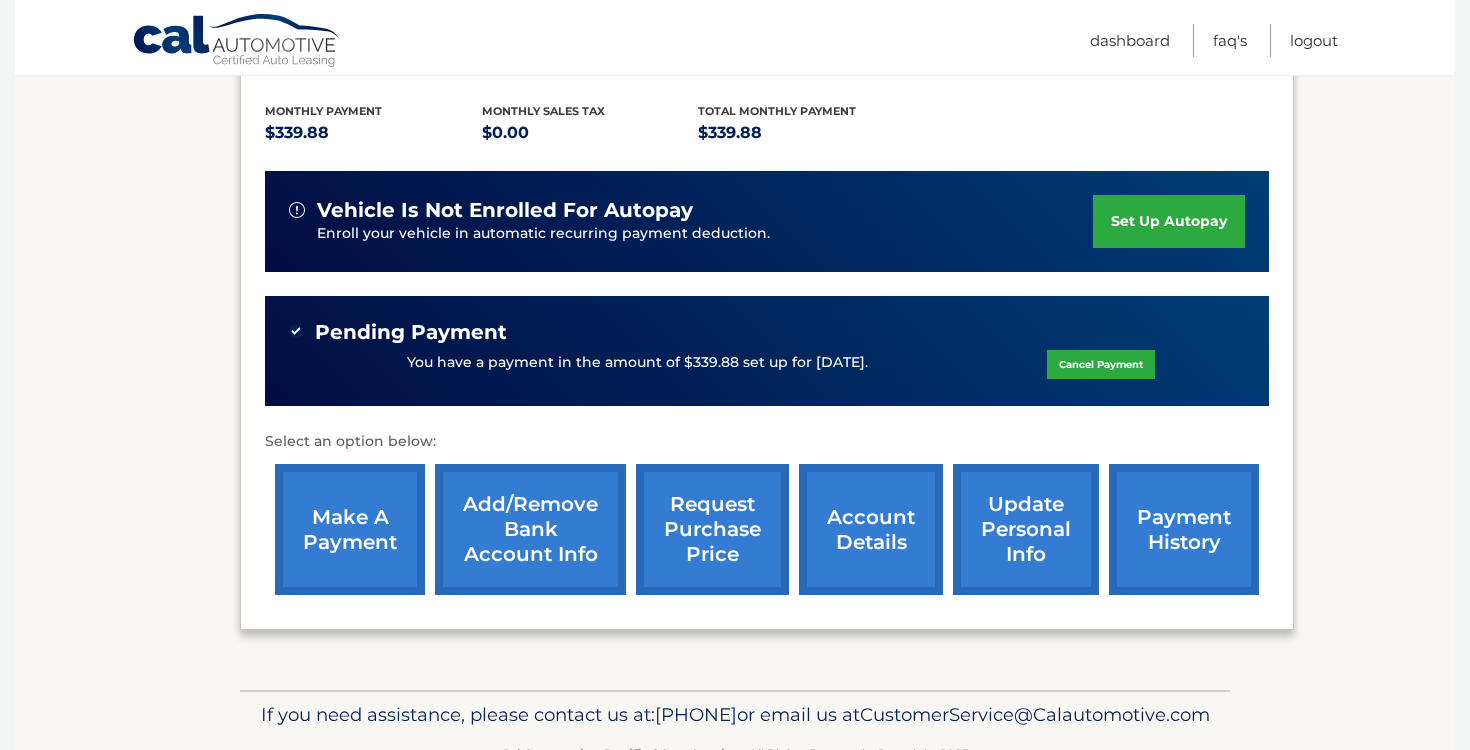 click on "make a payment" at bounding box center [350, 529] 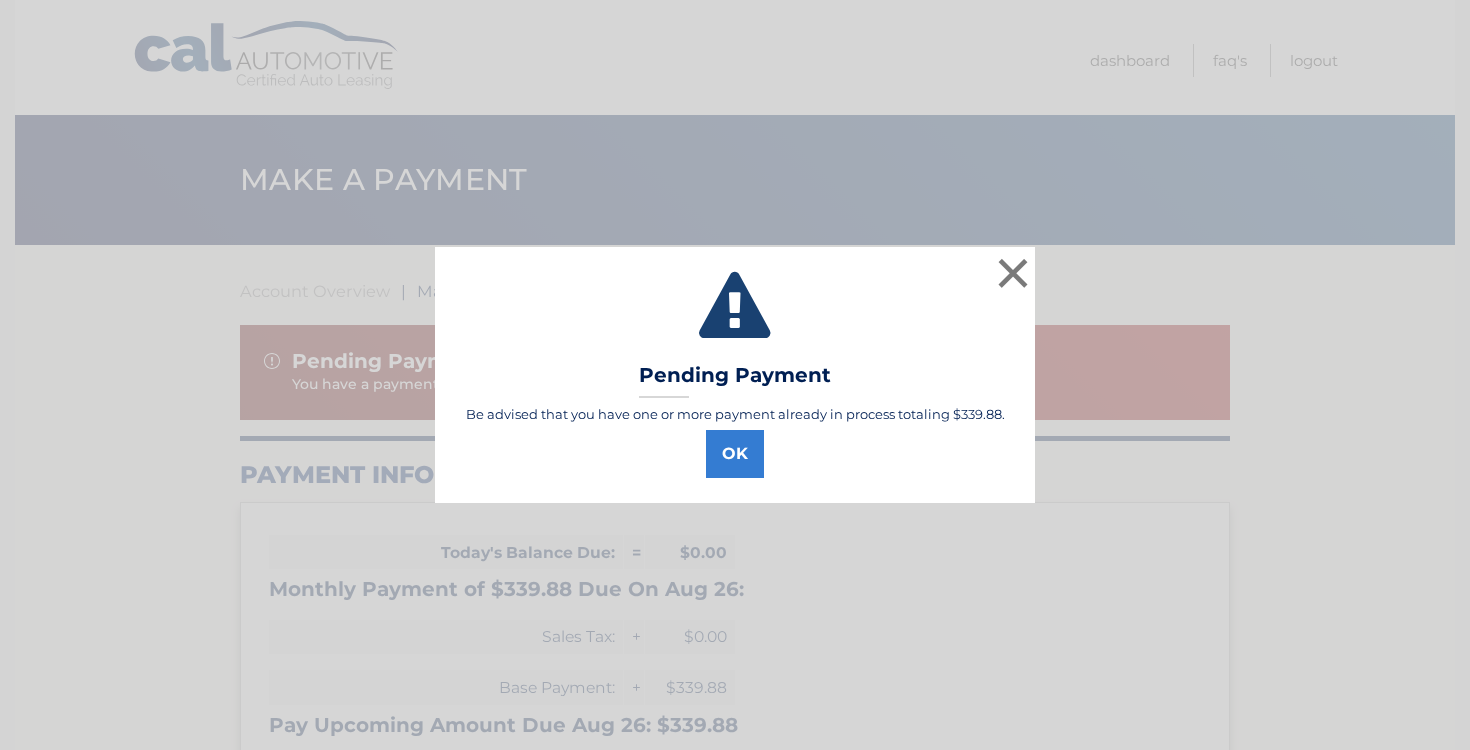 select on "[UUID]" 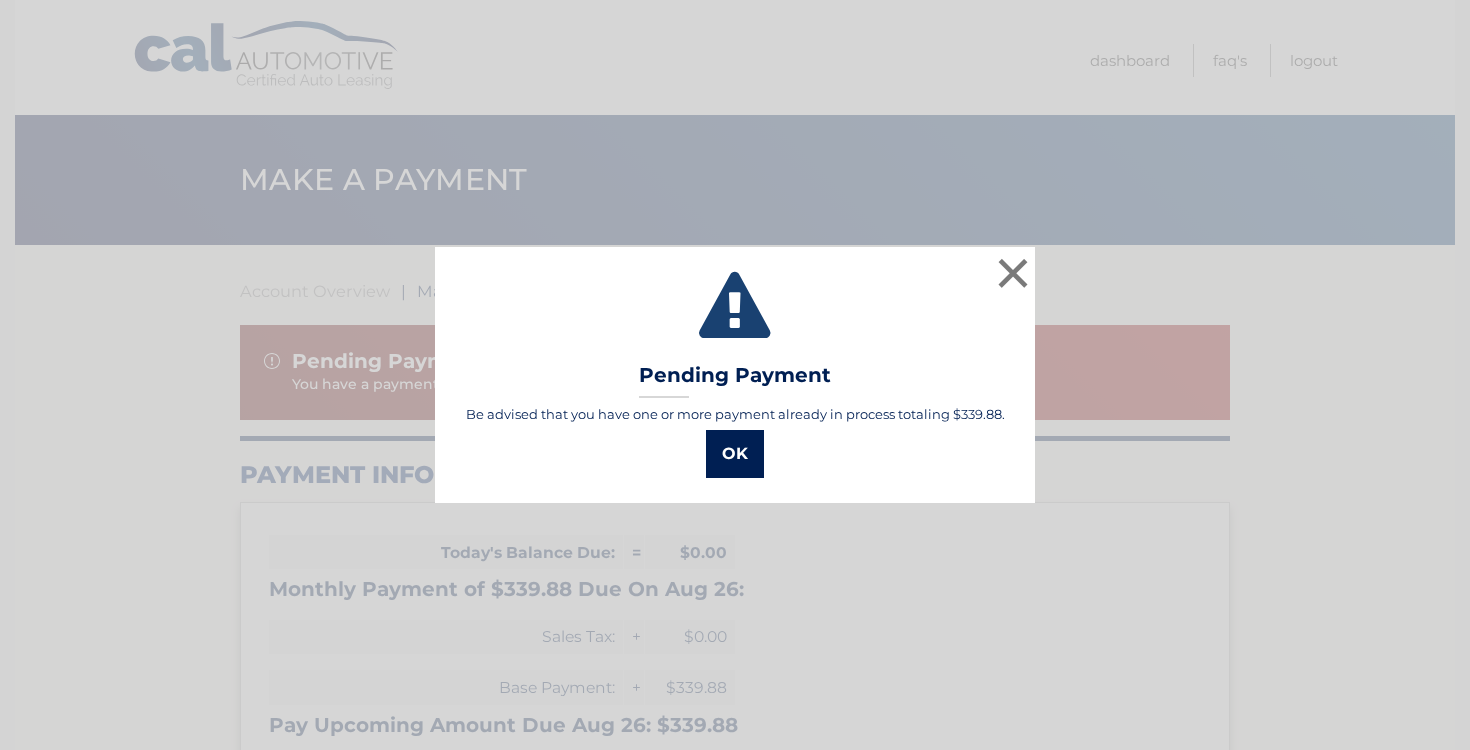click on "OK" at bounding box center [735, 454] 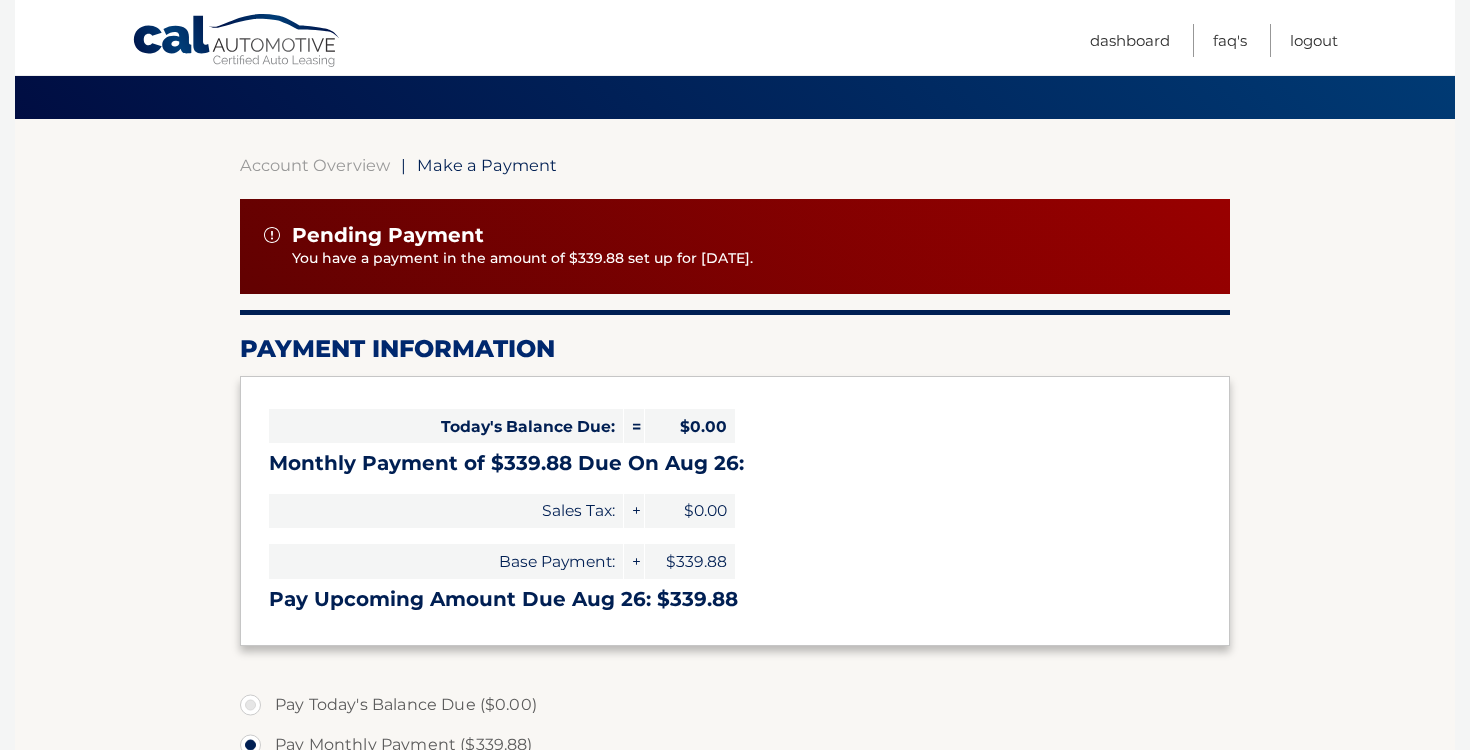 scroll, scrollTop: 128, scrollLeft: 0, axis: vertical 